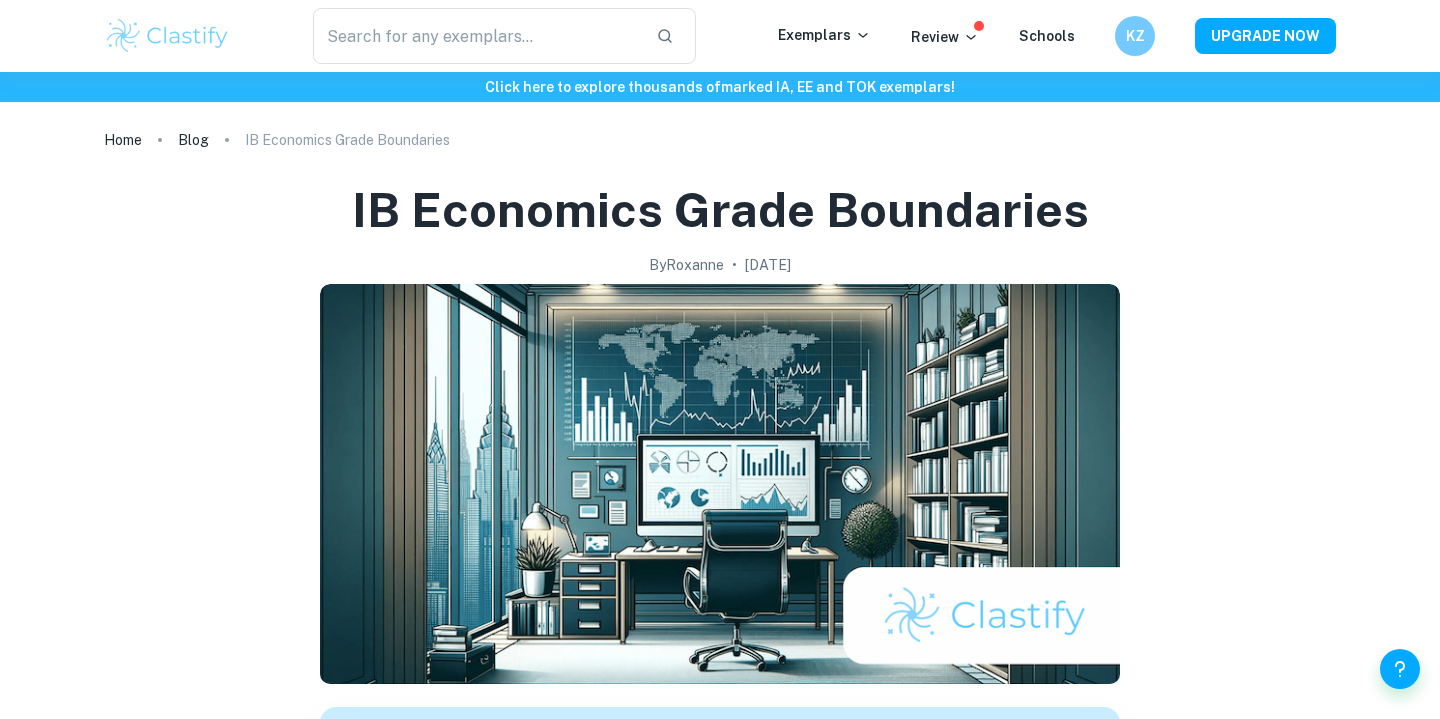 scroll, scrollTop: 0, scrollLeft: 0, axis: both 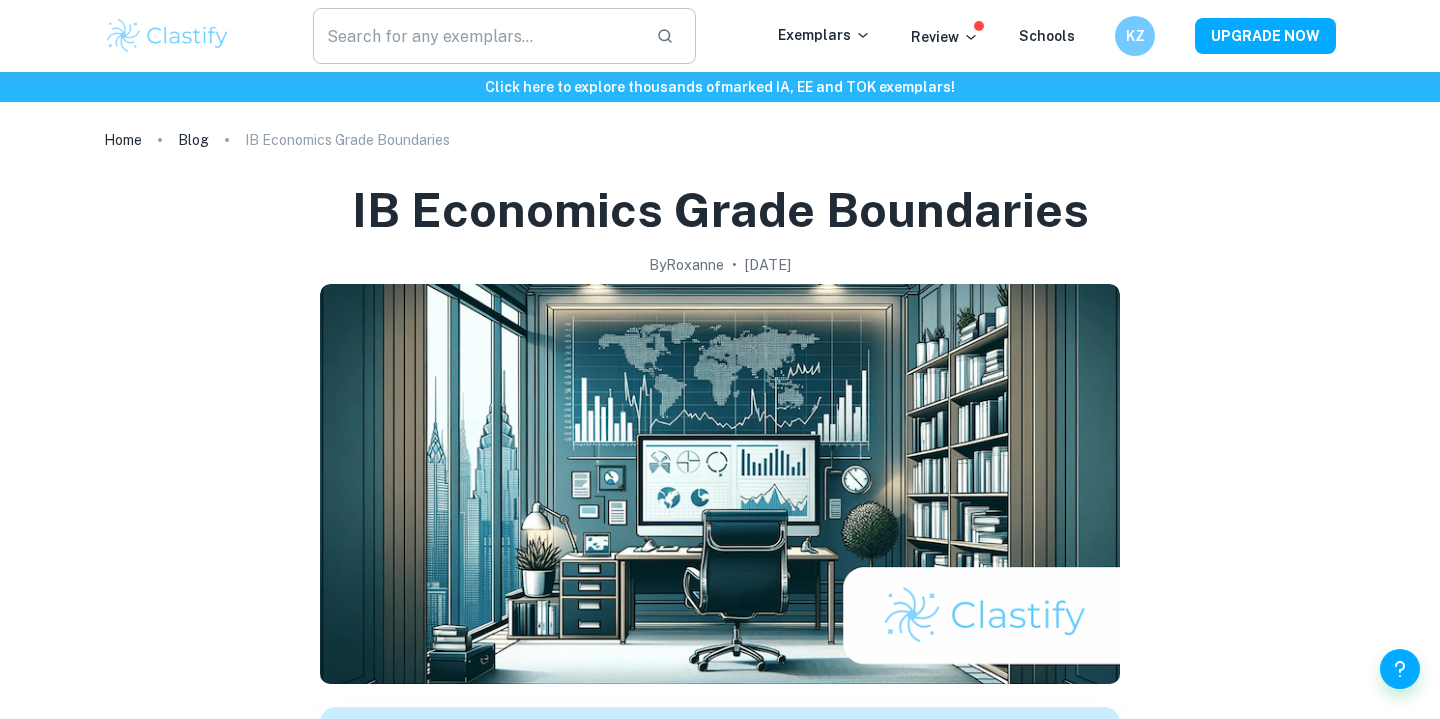 click at bounding box center (476, 36) 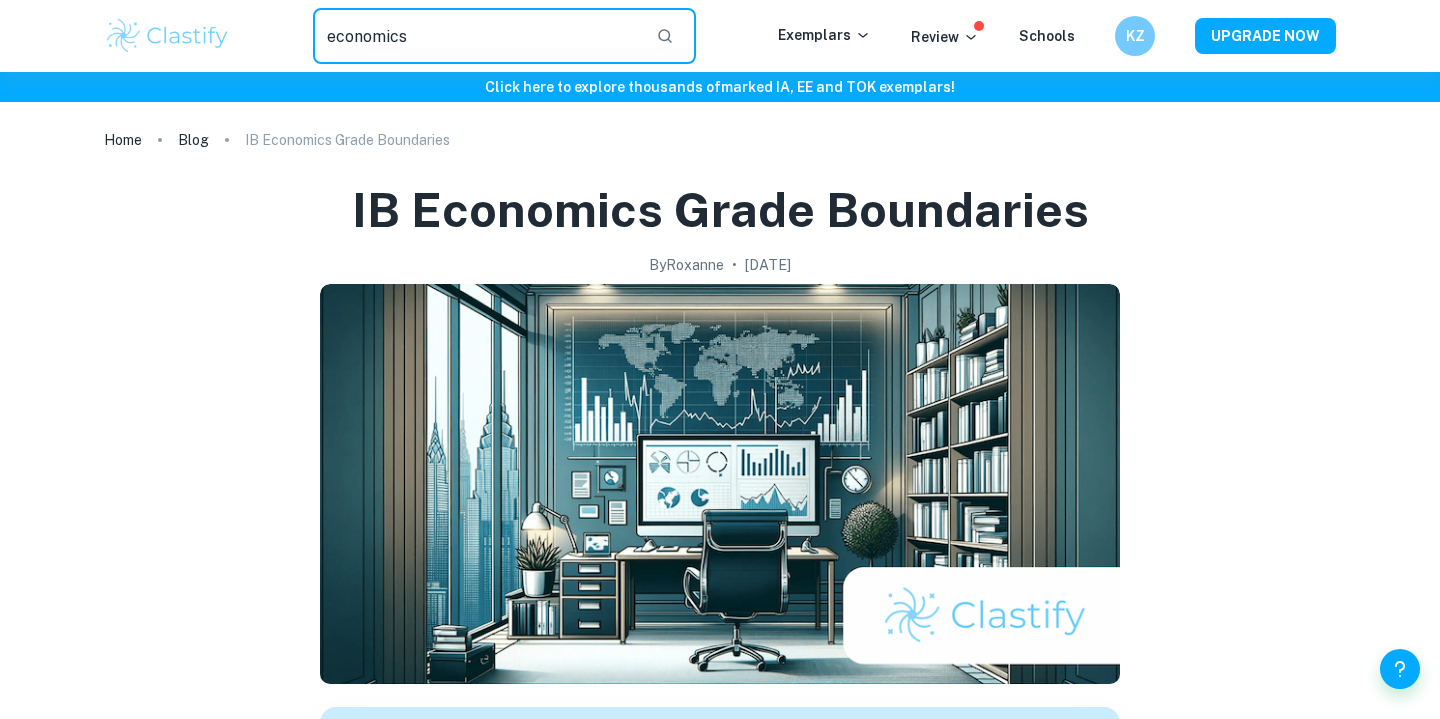 type on "economics" 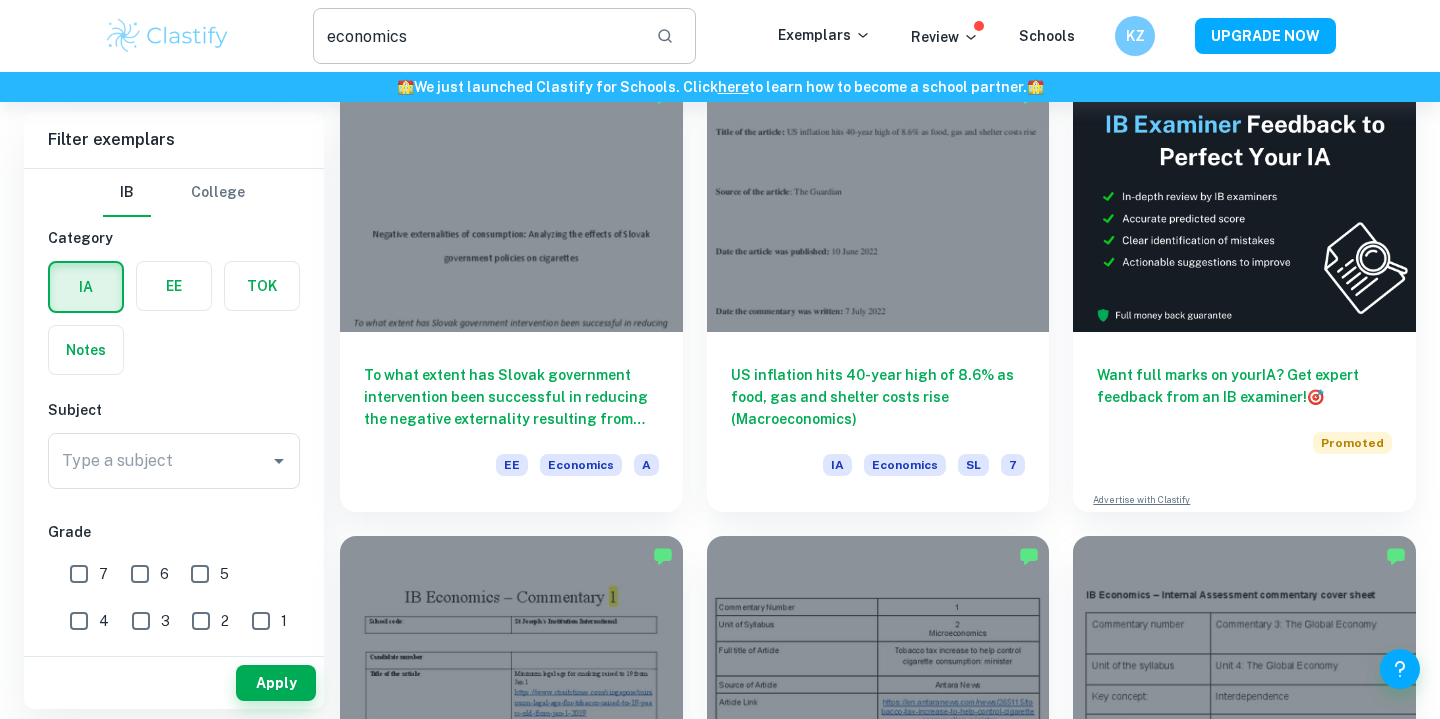 scroll, scrollTop: 162, scrollLeft: 0, axis: vertical 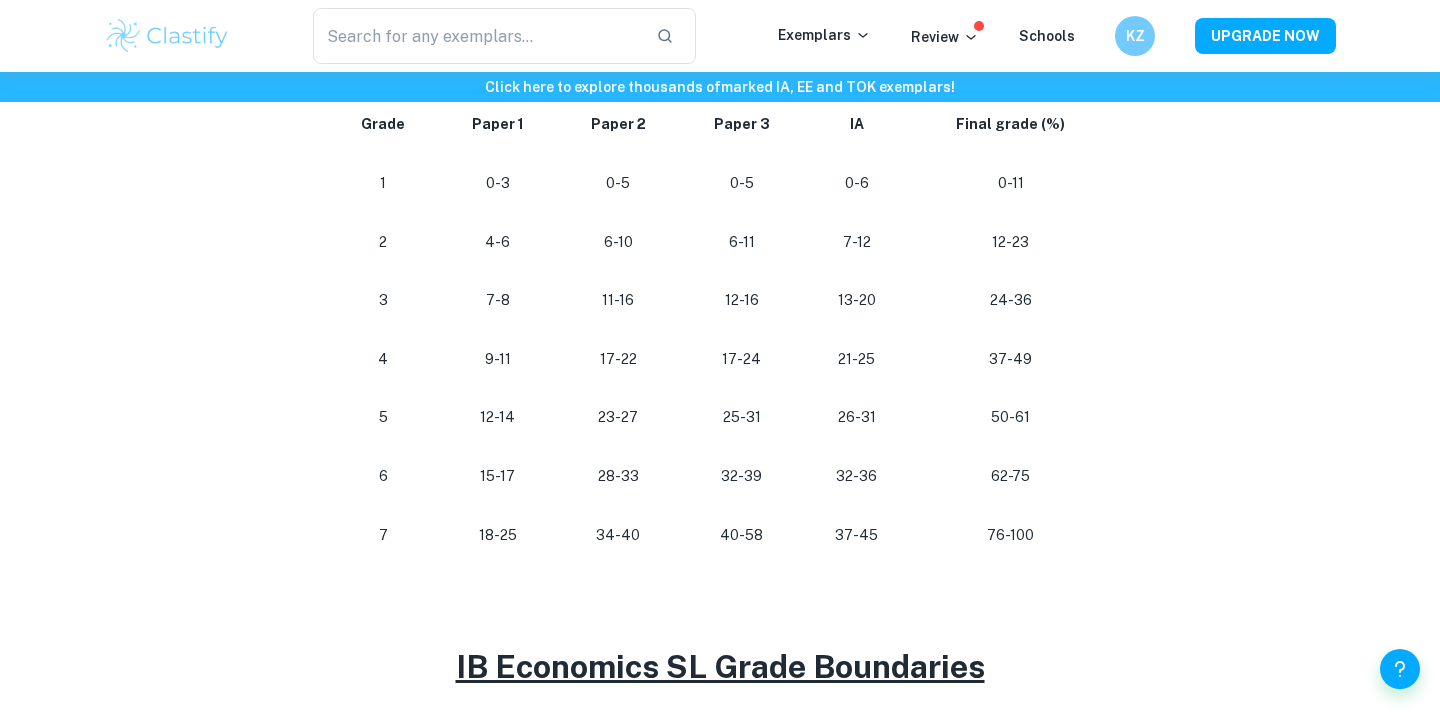 click on "40-58" at bounding box center (742, 535) 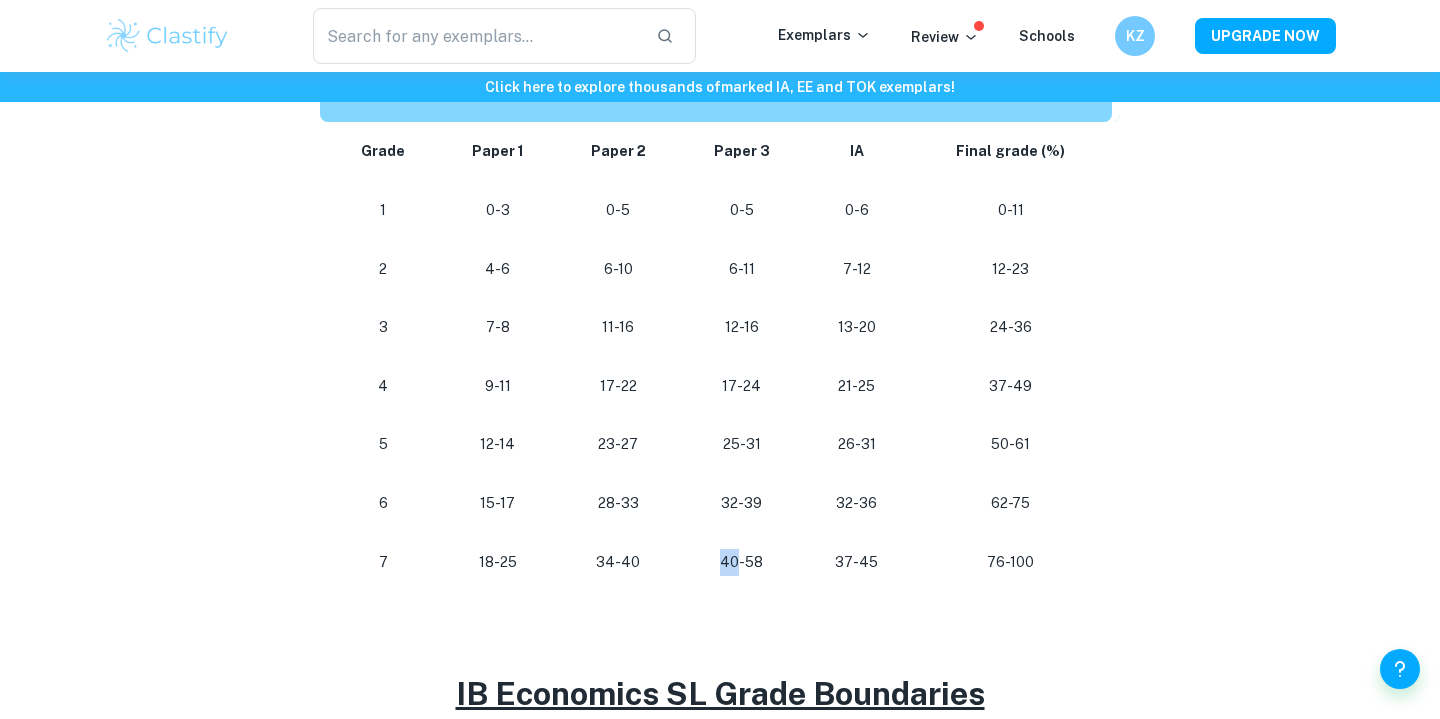 scroll, scrollTop: 1076, scrollLeft: 0, axis: vertical 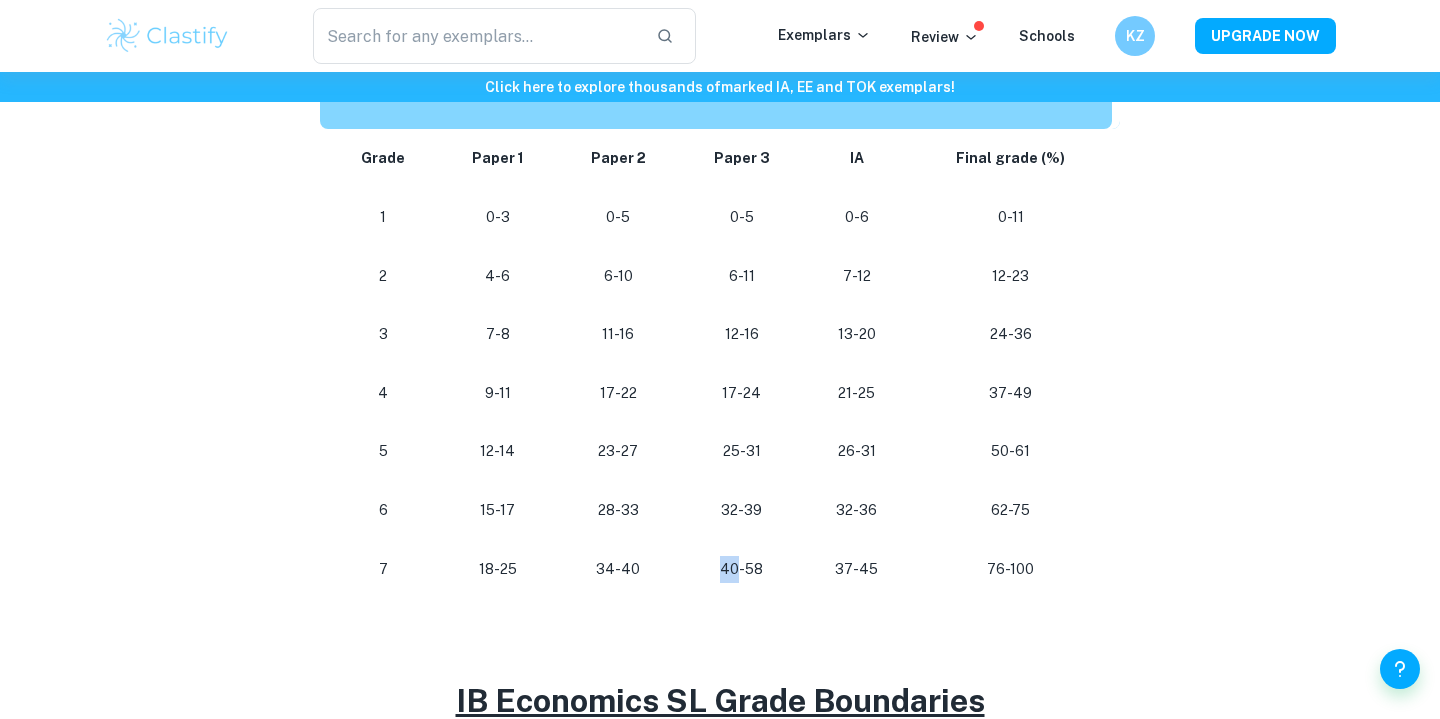 click on "34-40" at bounding box center [618, 569] 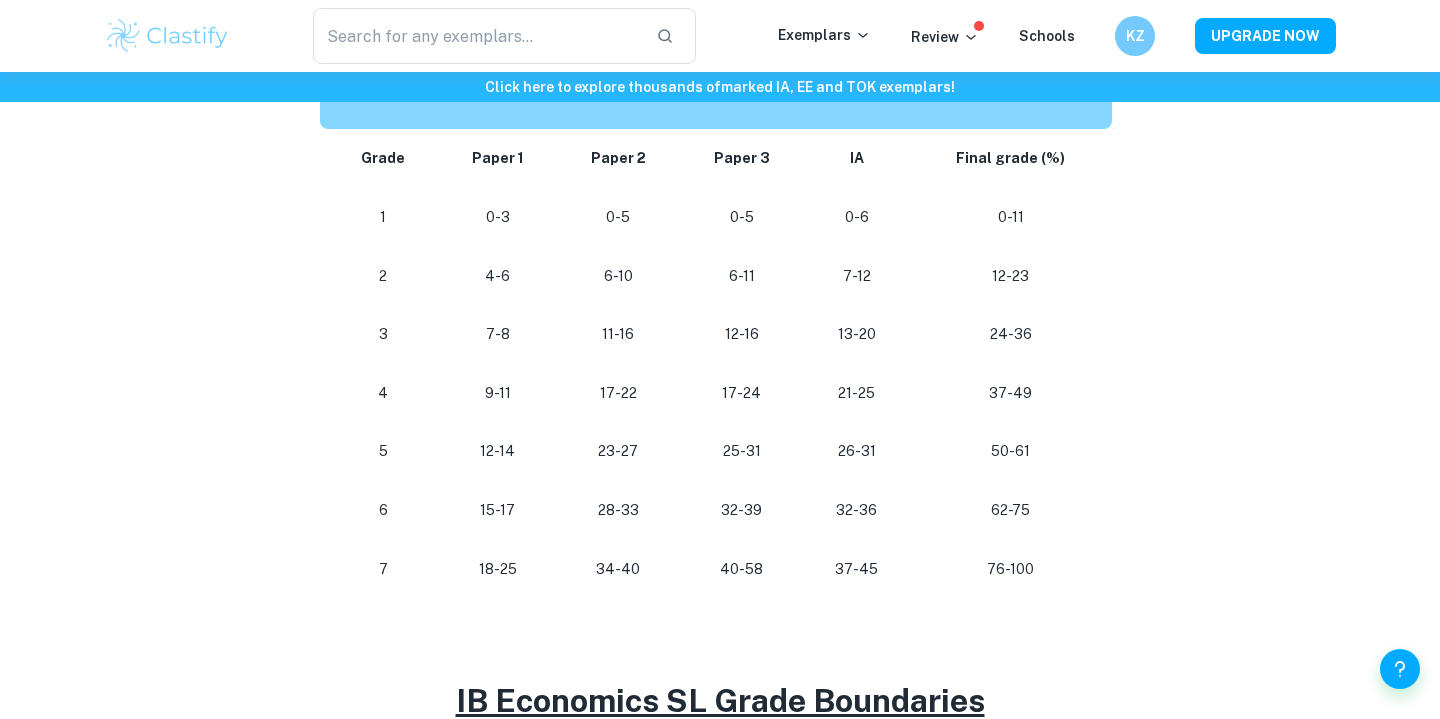 click on "34-40" at bounding box center (618, 569) 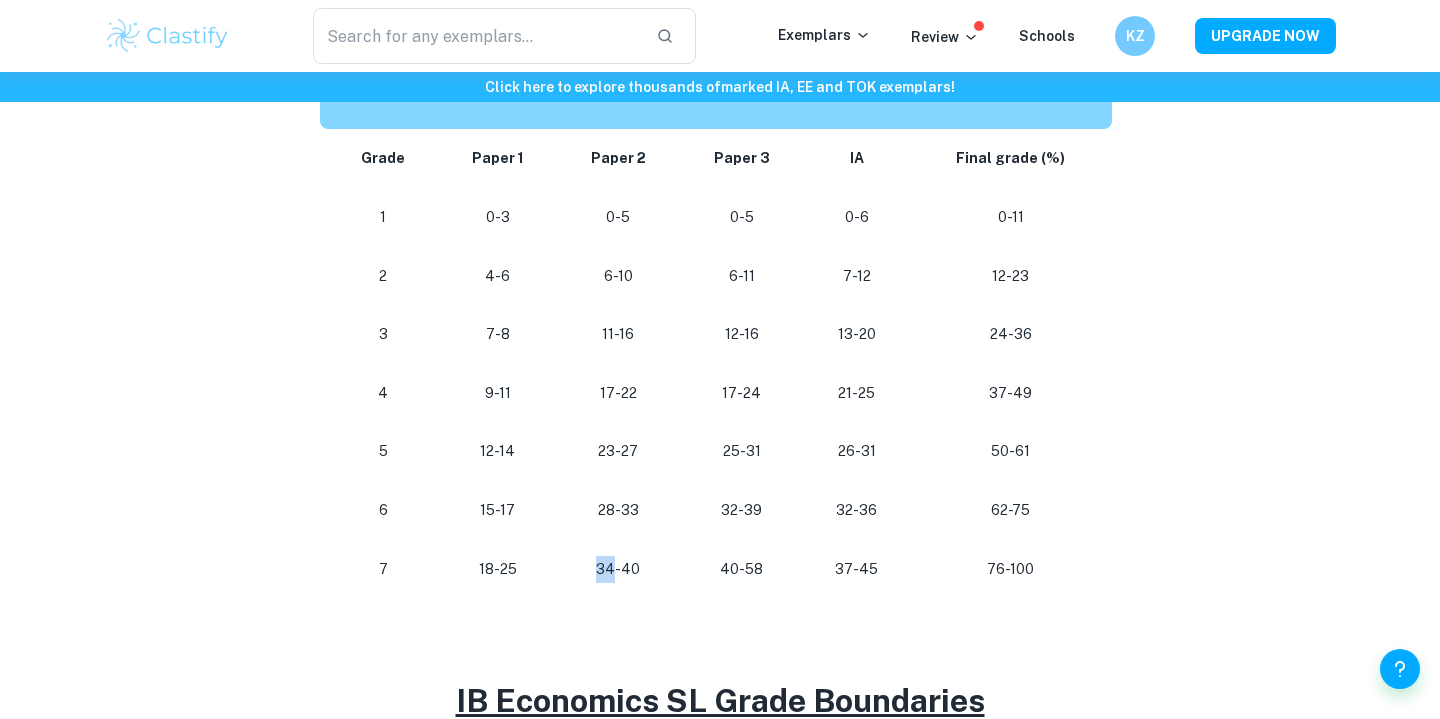 click on "76-100" at bounding box center [1011, 569] 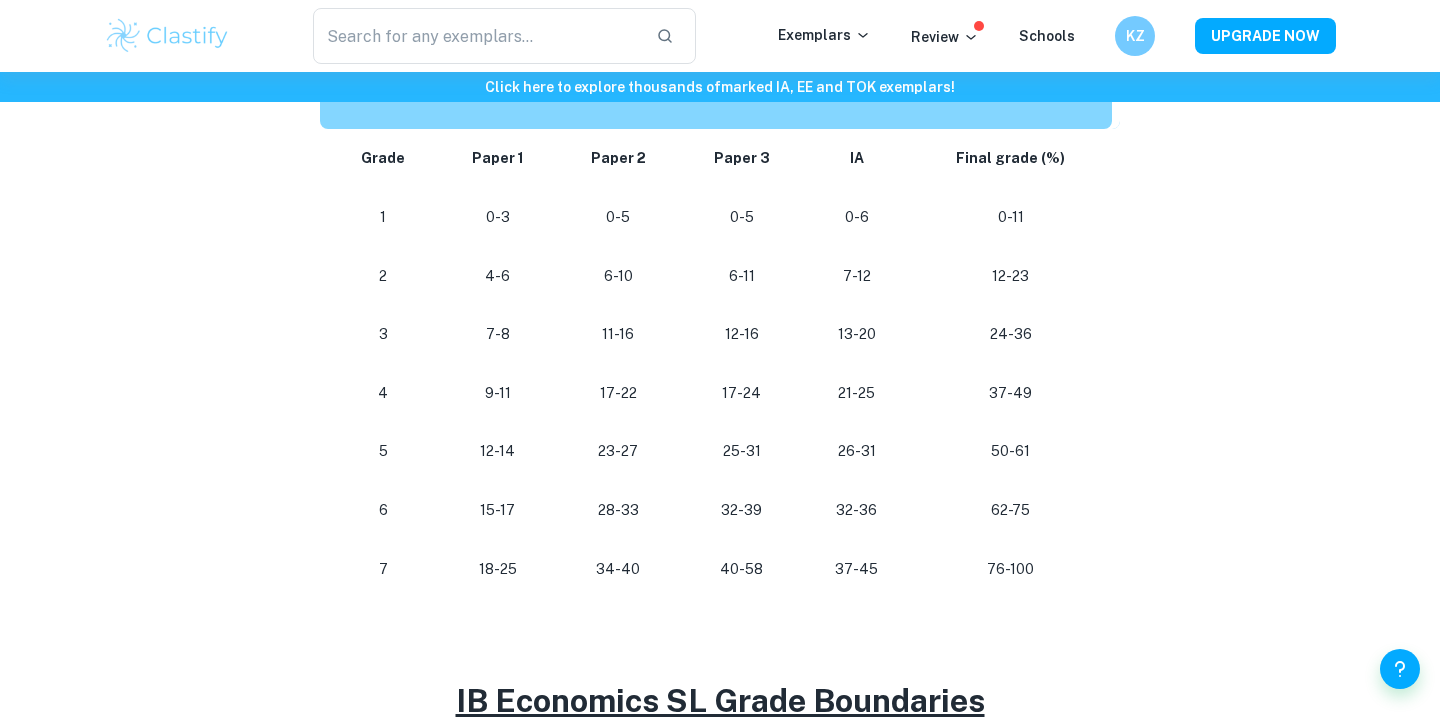 click on "76-100" at bounding box center [1011, 569] 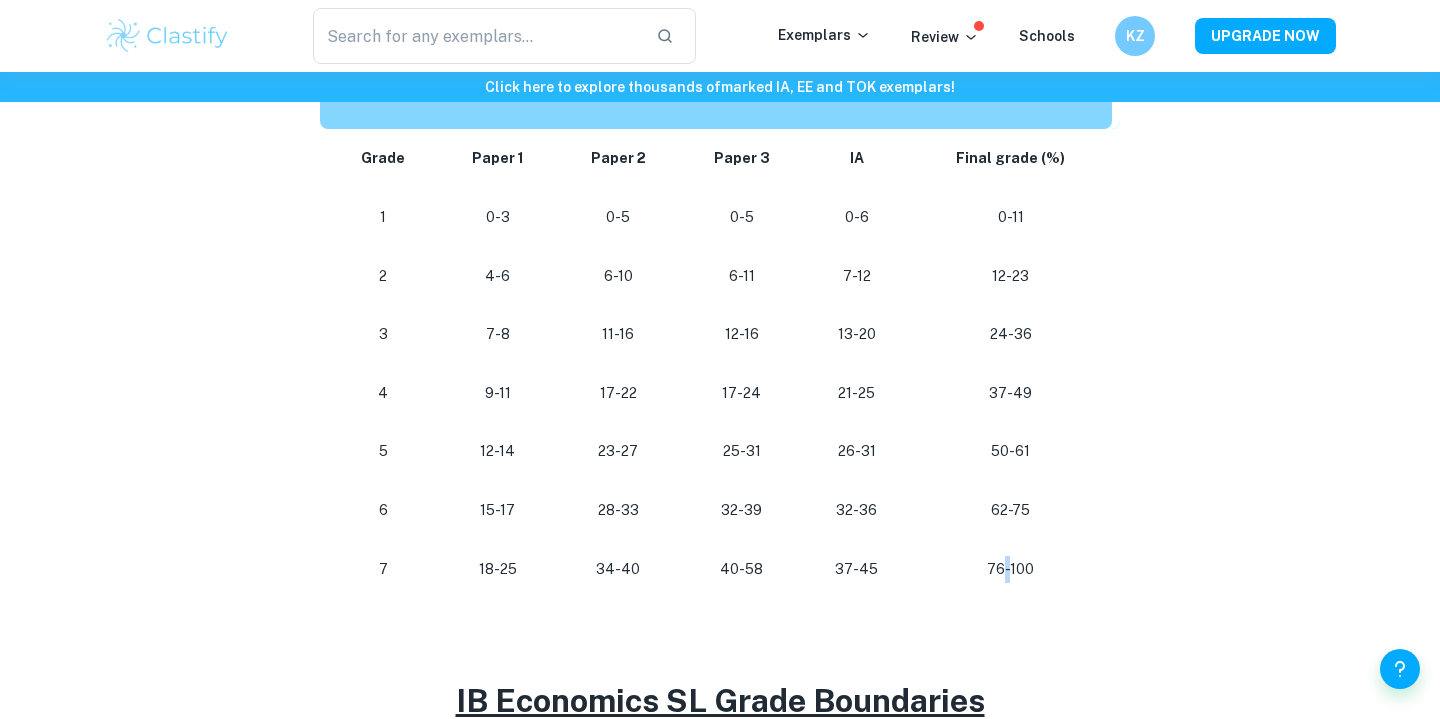 click on "76-100" at bounding box center [1011, 569] 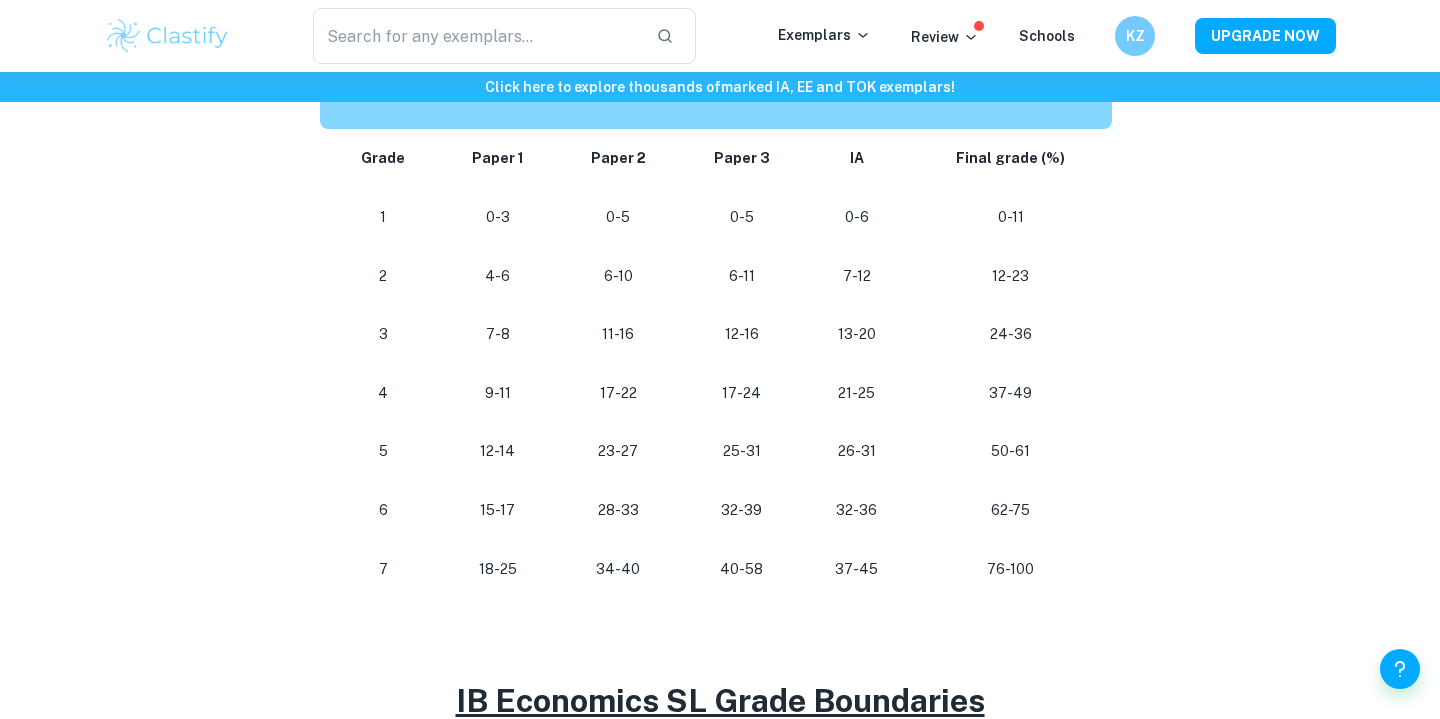 click on "76-100" at bounding box center (1011, 569) 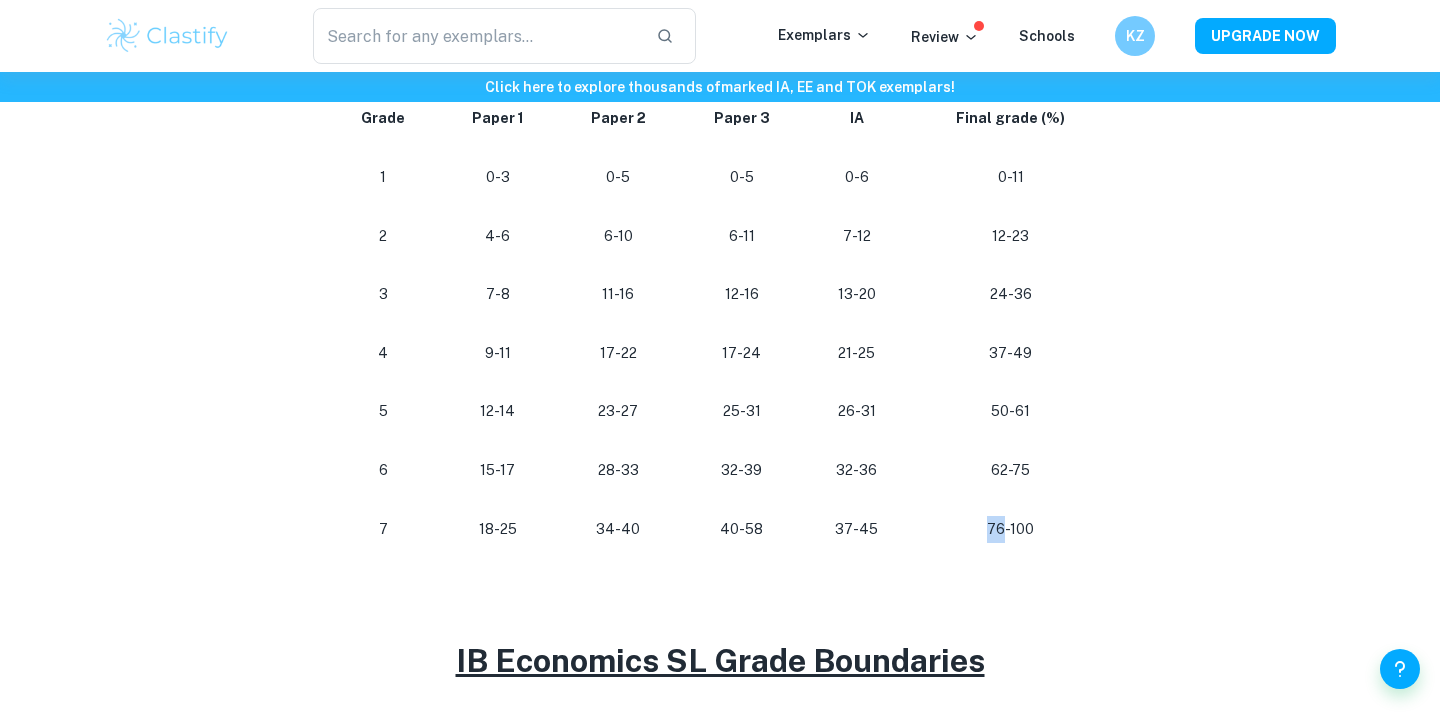 scroll, scrollTop: 1103, scrollLeft: 0, axis: vertical 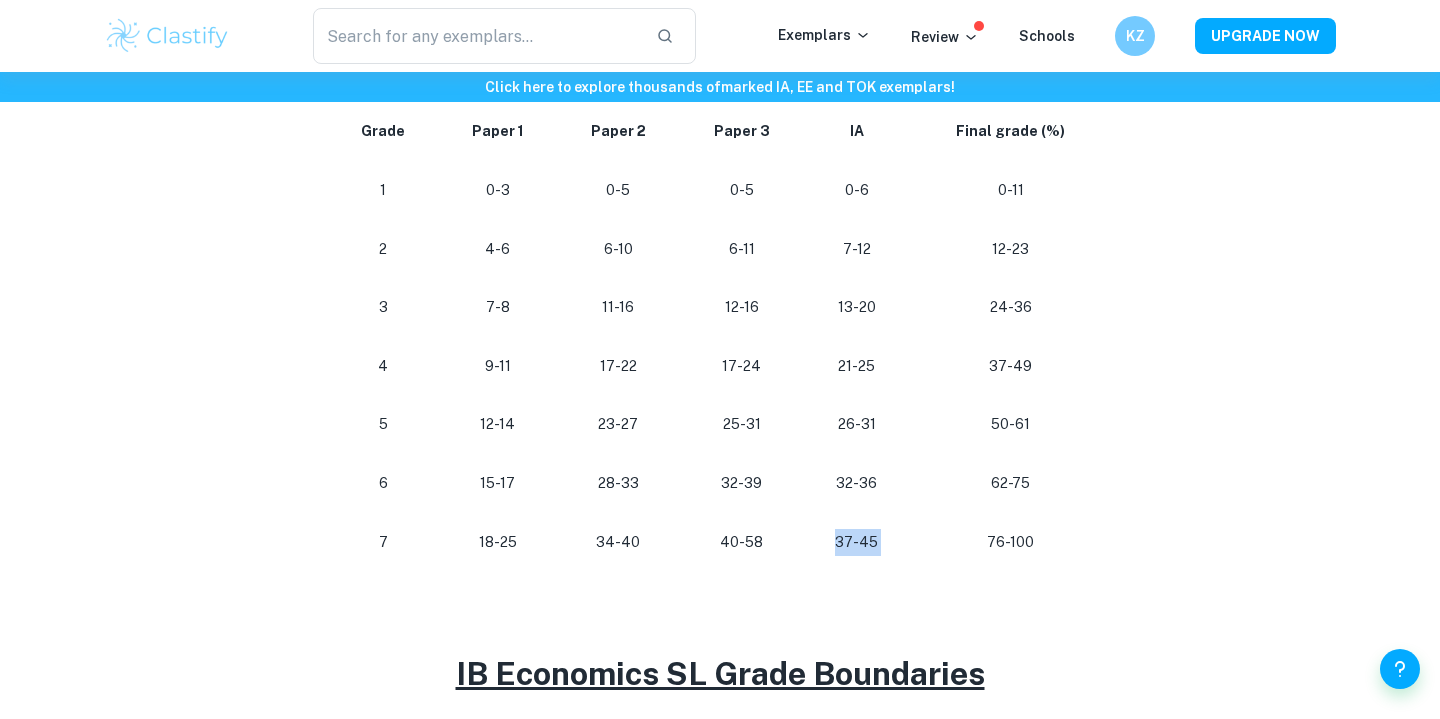 drag, startPoint x: 840, startPoint y: 540, endPoint x: 916, endPoint y: 540, distance: 76 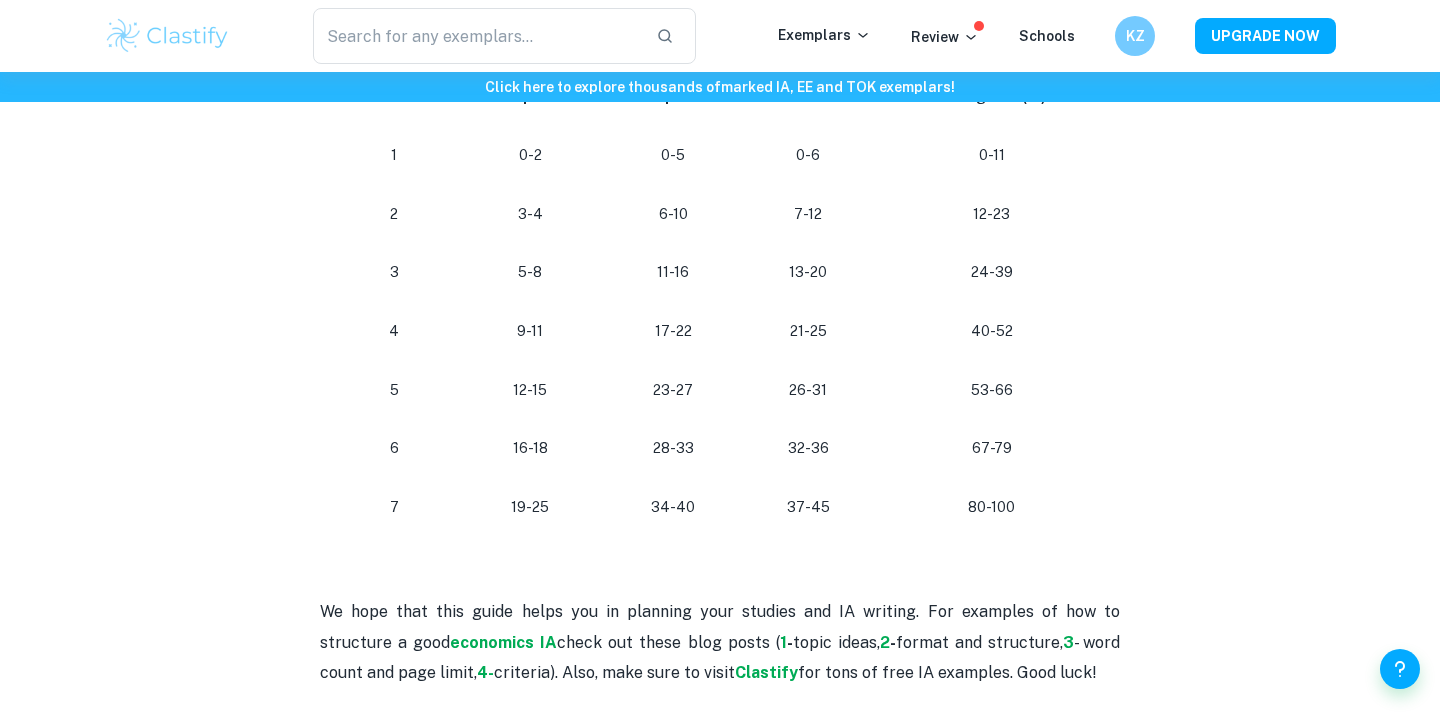 scroll, scrollTop: 1960, scrollLeft: 0, axis: vertical 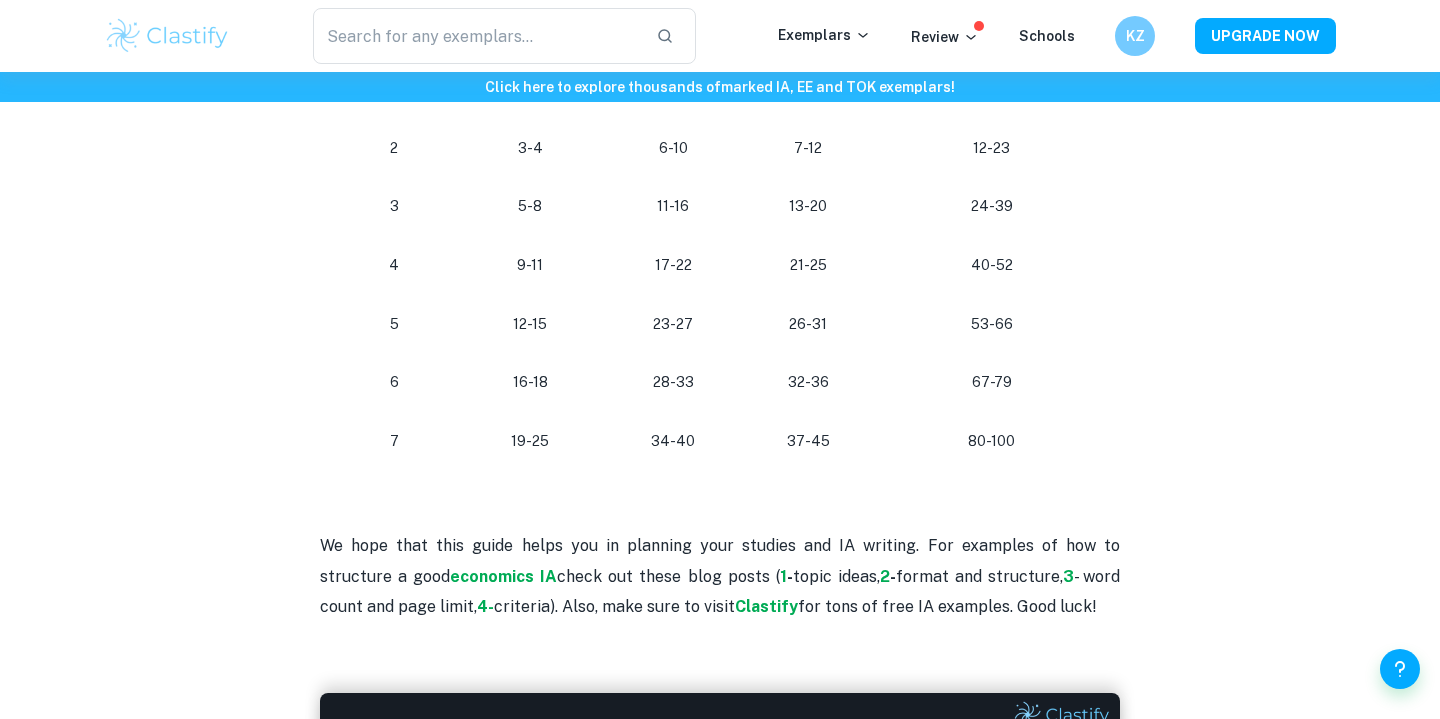 click on "53-66" at bounding box center (991, 324) 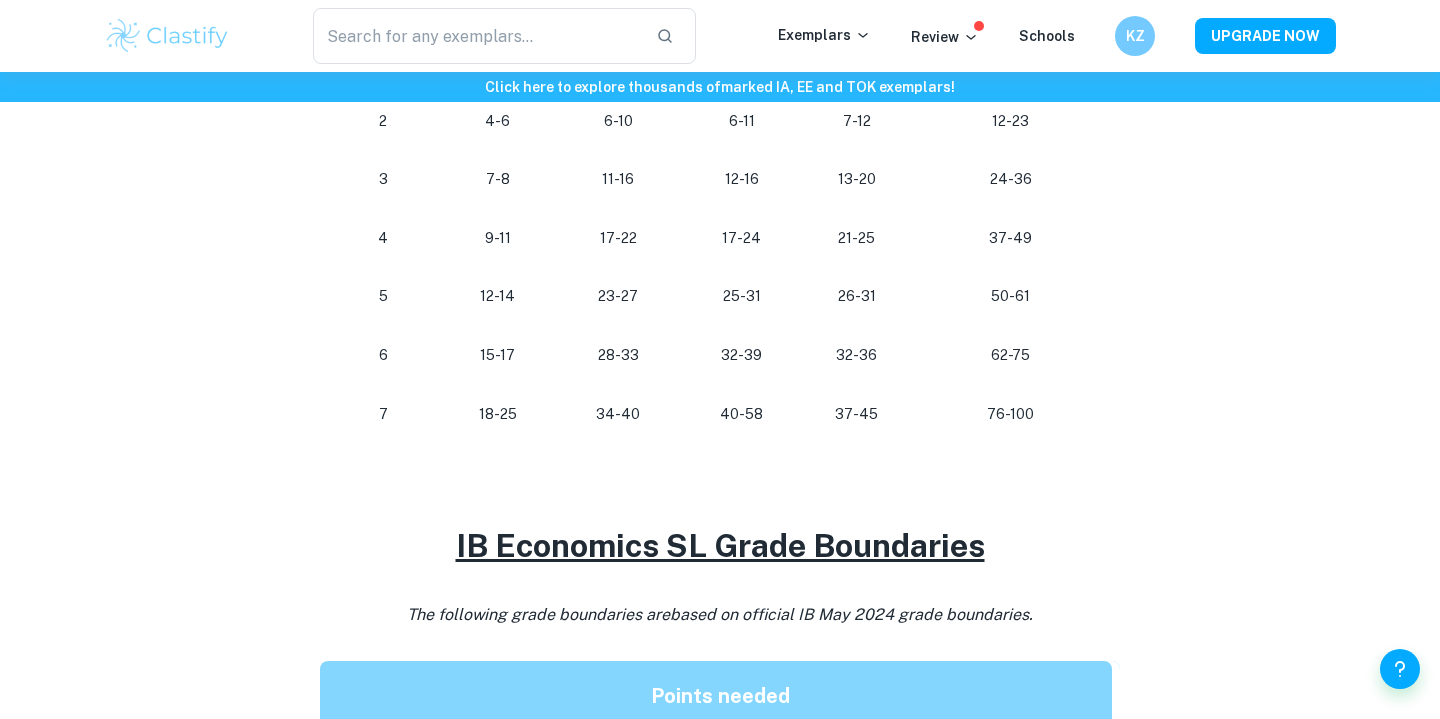 scroll, scrollTop: 1203, scrollLeft: 0, axis: vertical 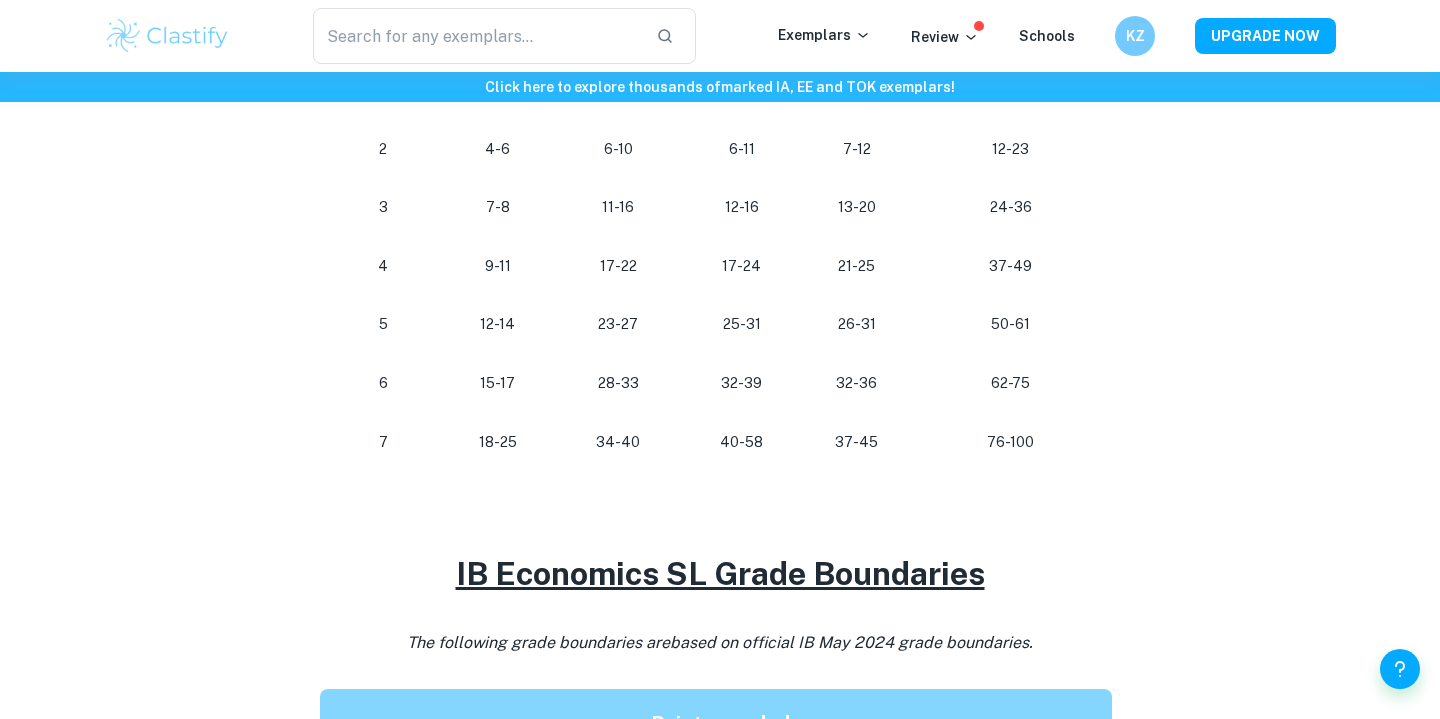 click on "37-49" at bounding box center (1011, 266) 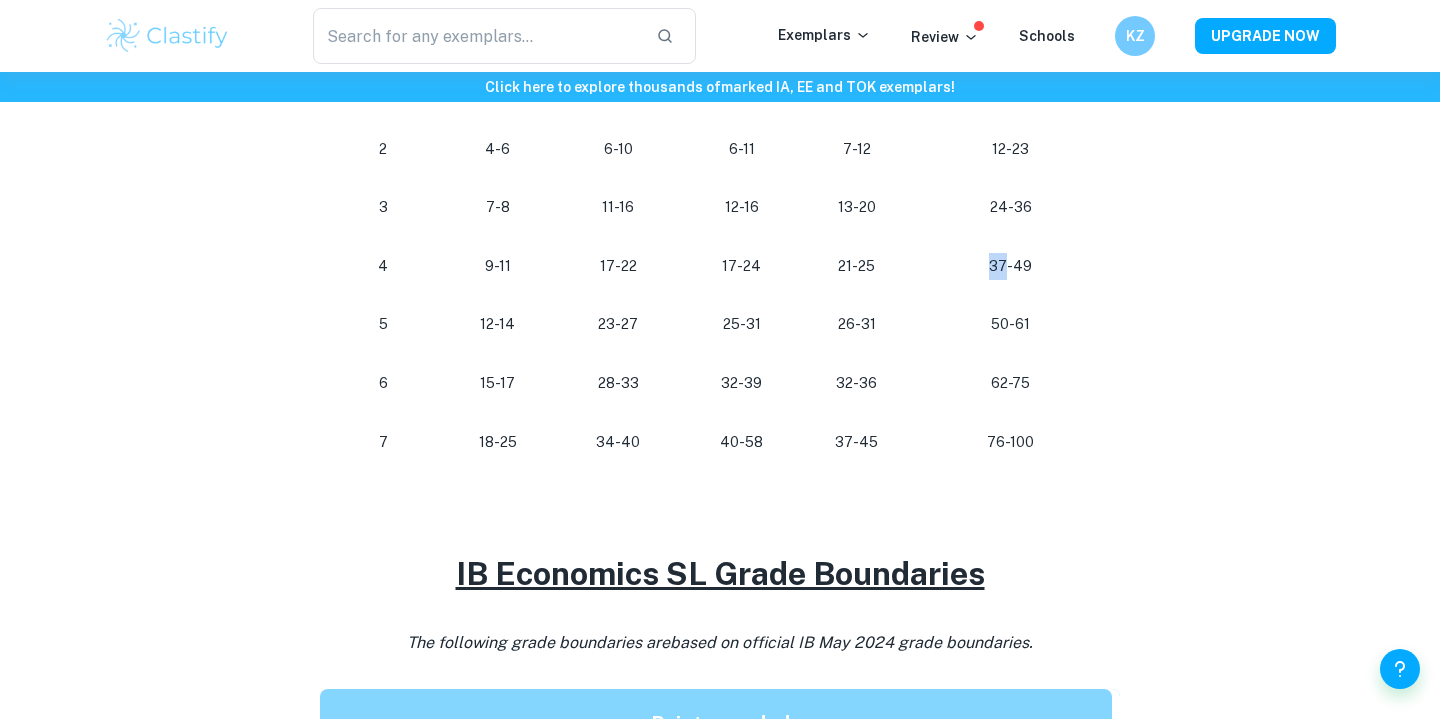 click on "37-49" at bounding box center [1011, 266] 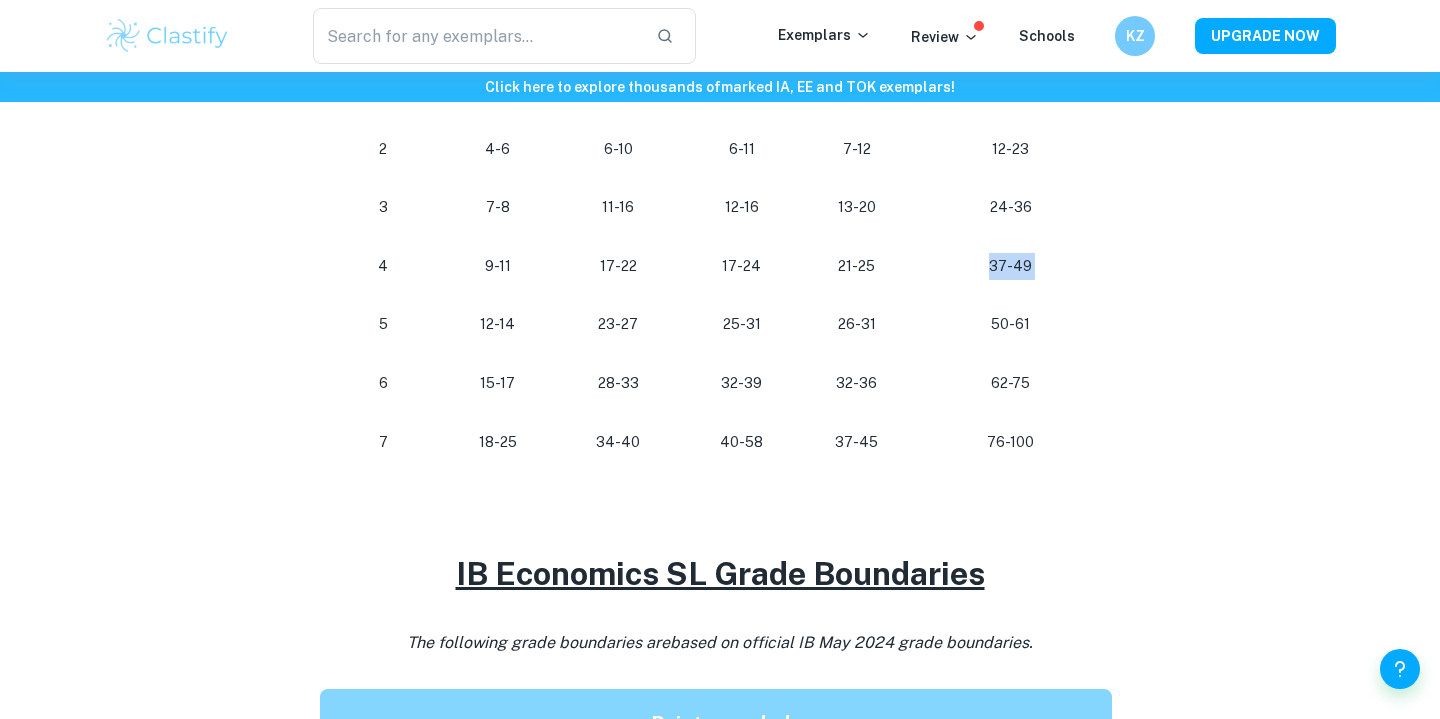 click on "50-61" at bounding box center (1011, 324) 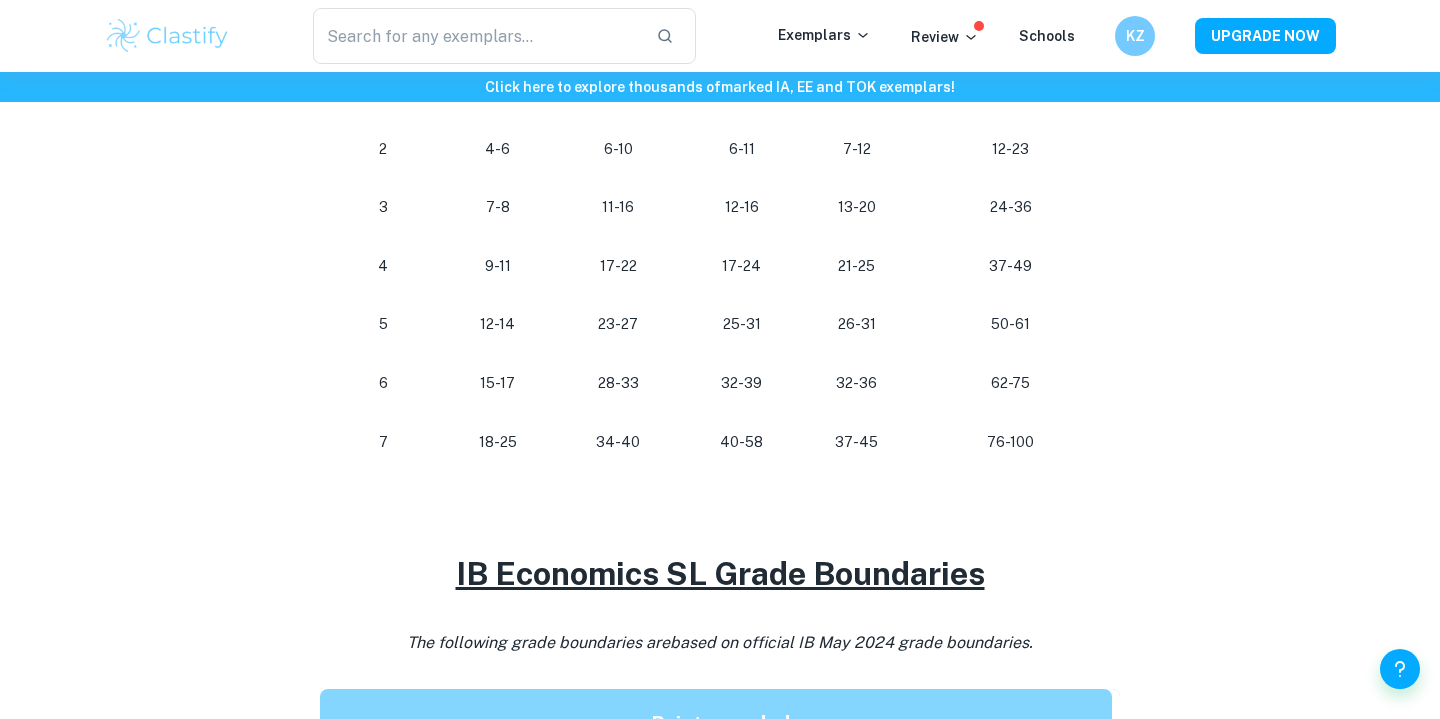 click on "50-61" at bounding box center [1011, 324] 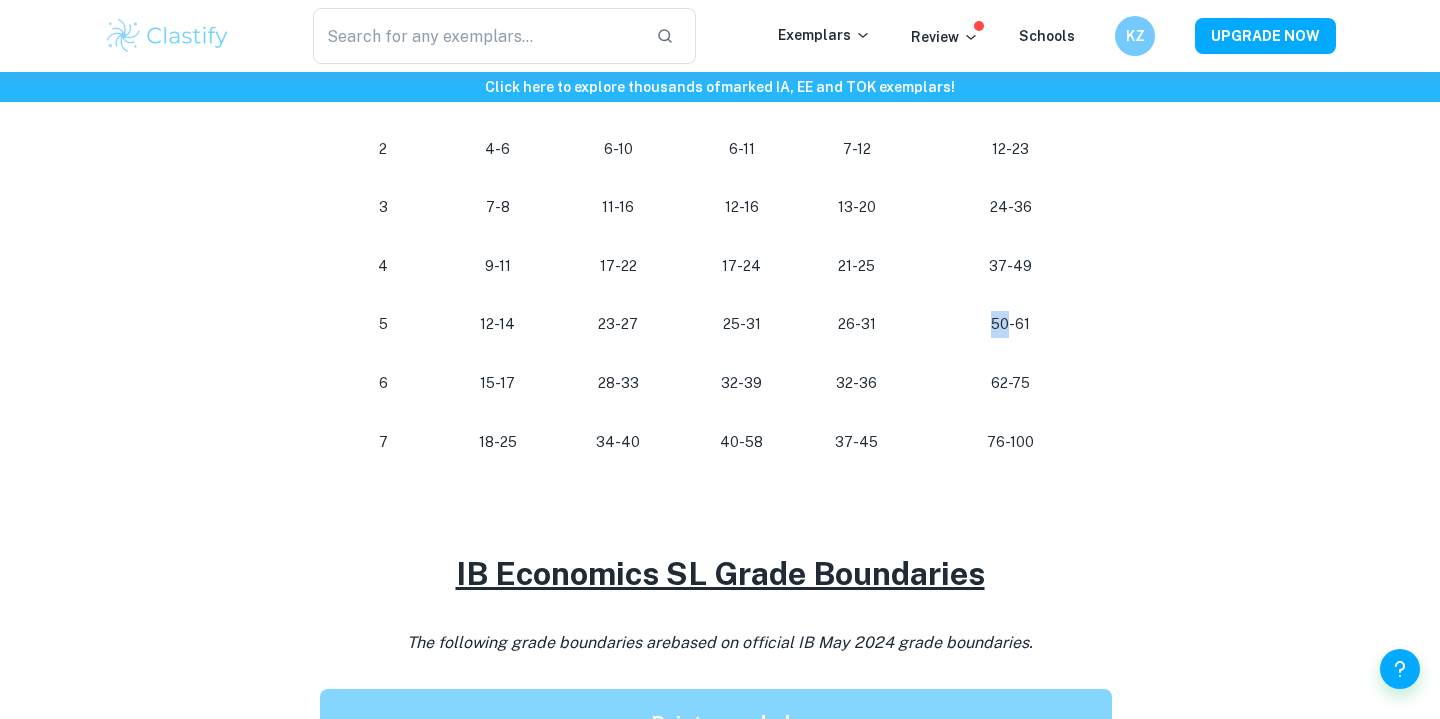 click on "50-61" at bounding box center [1011, 324] 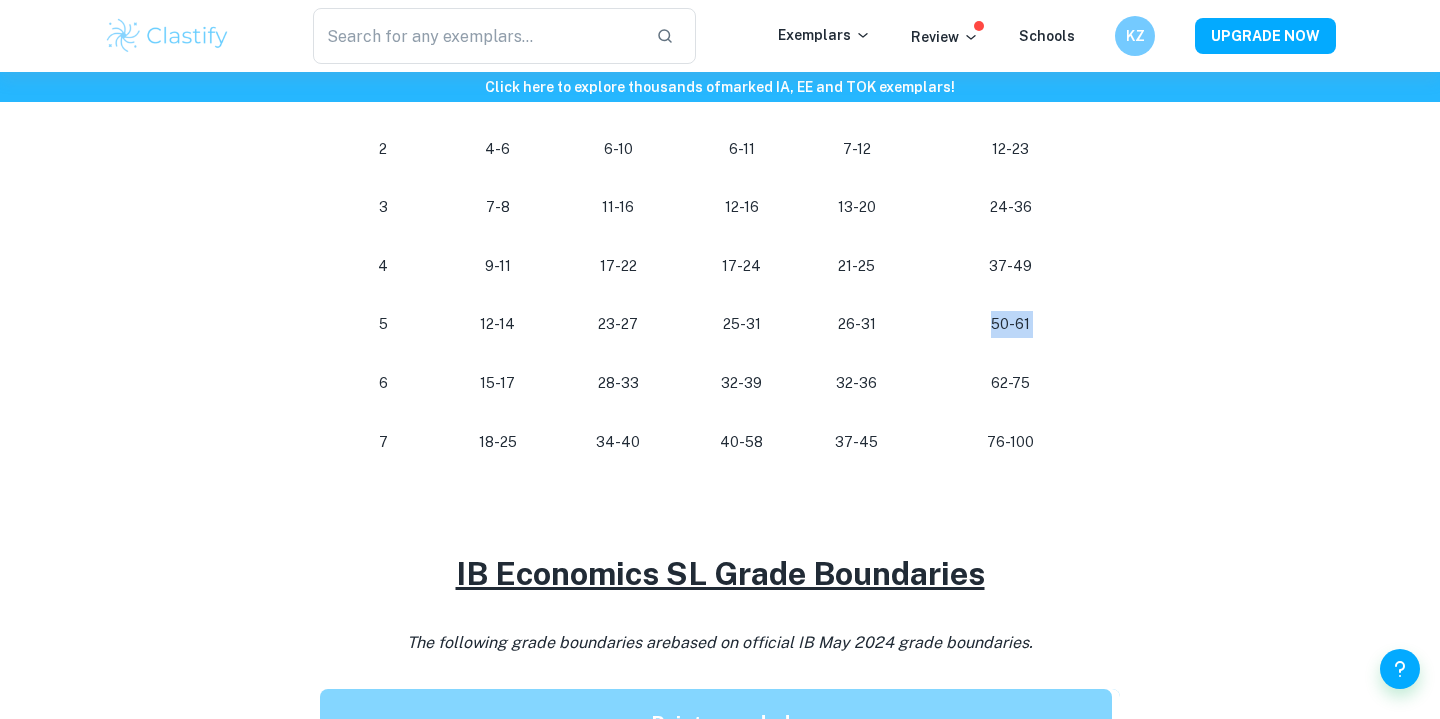 click on "50-61" at bounding box center (1011, 324) 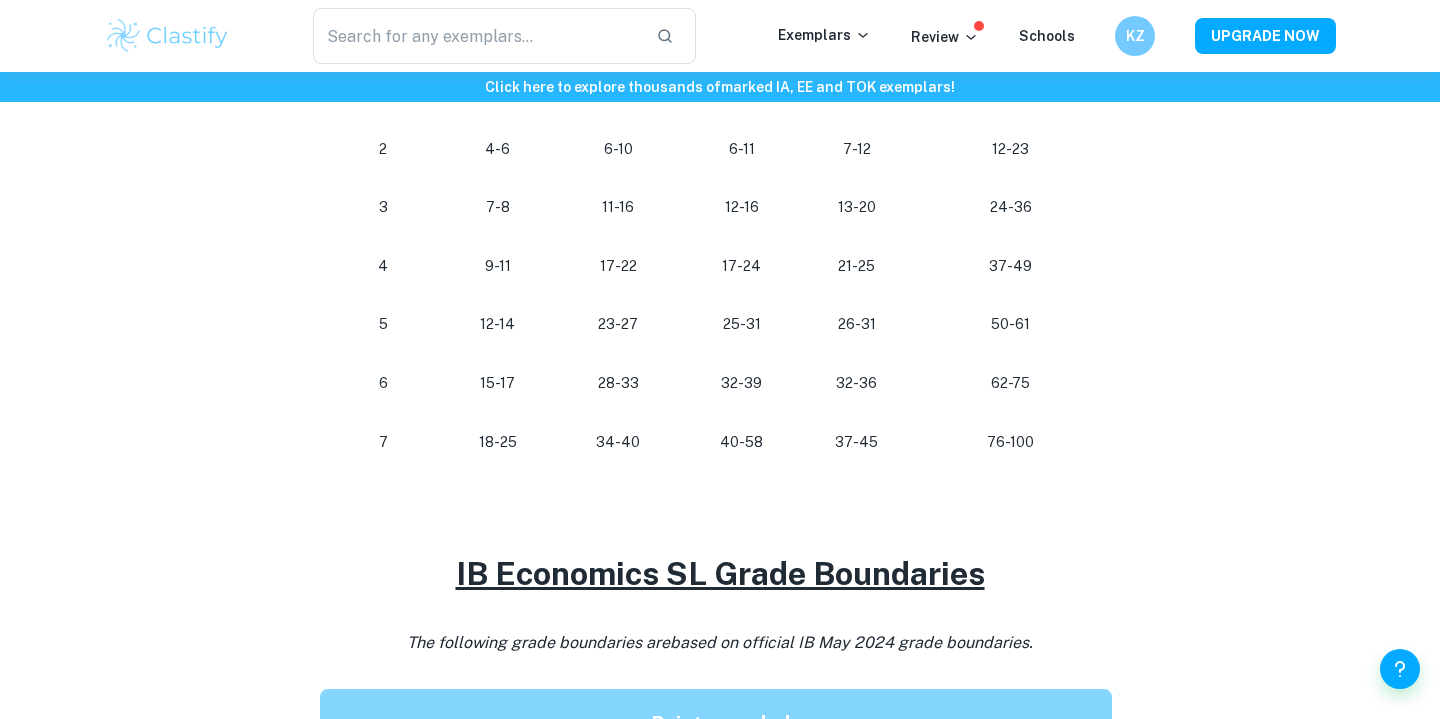 click on "50-61" at bounding box center (1011, 324) 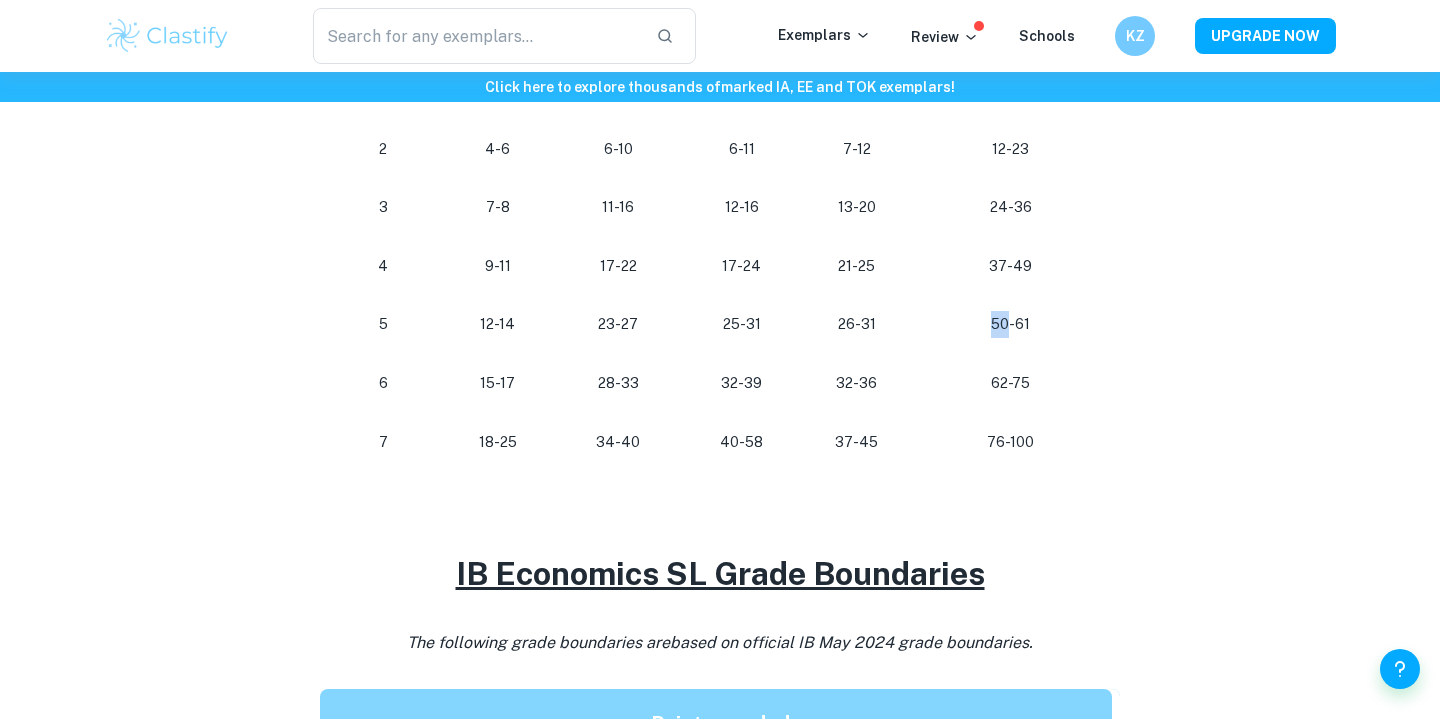 click on "50-61" at bounding box center (1011, 324) 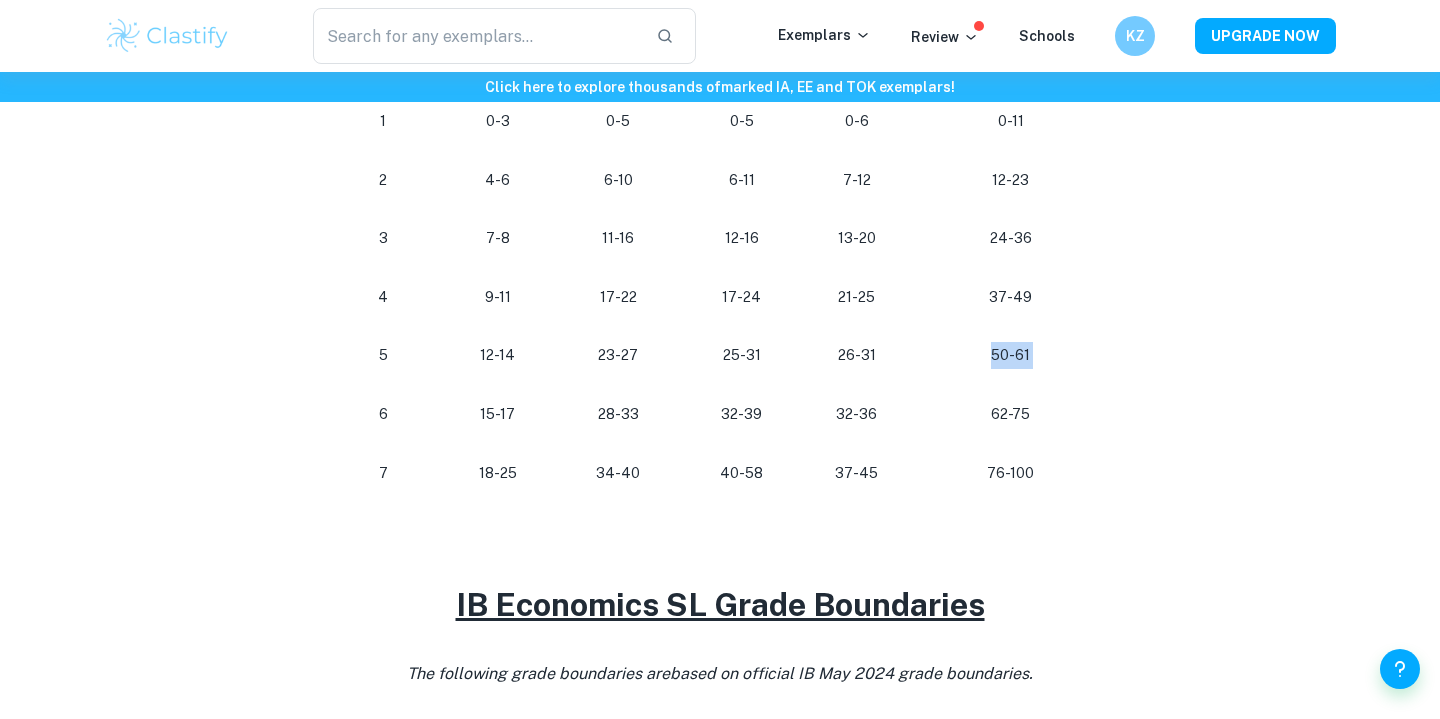 scroll, scrollTop: 1143, scrollLeft: 0, axis: vertical 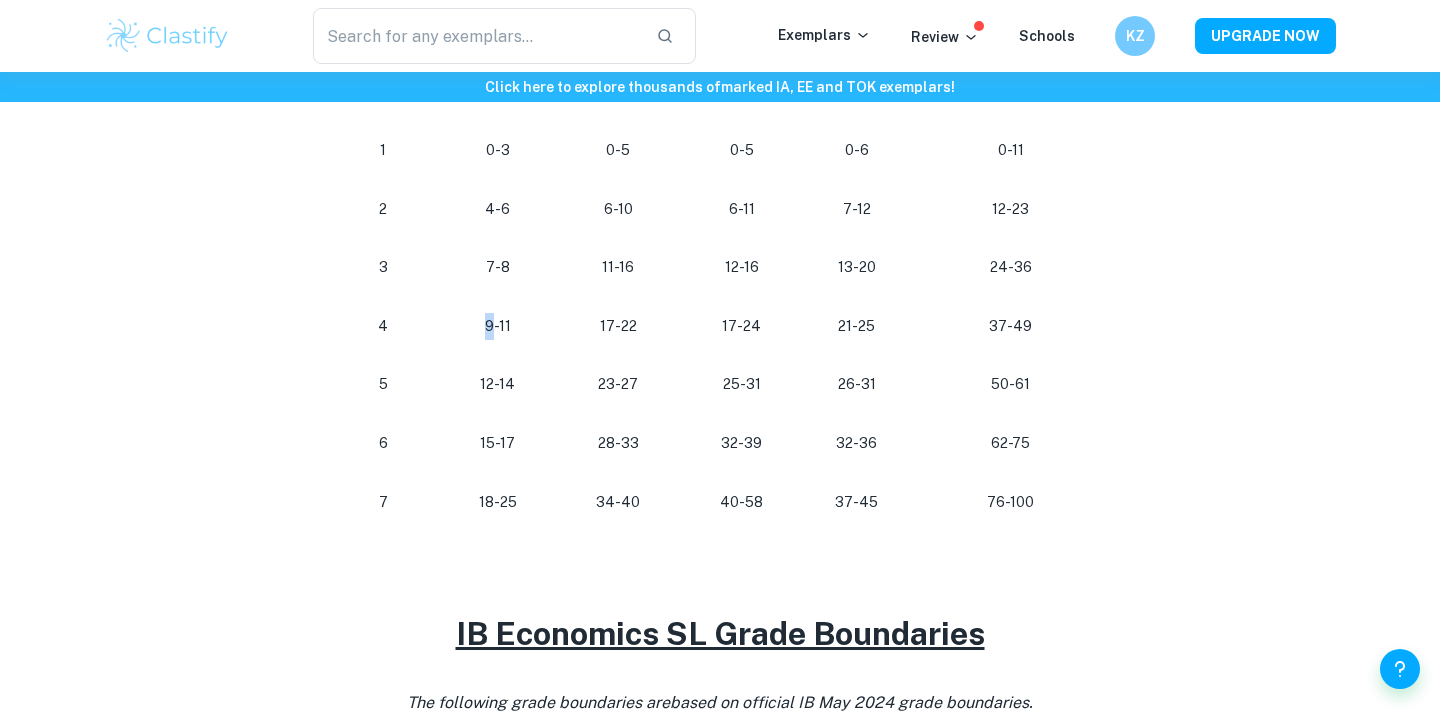 click on "9-11" at bounding box center [498, 326] 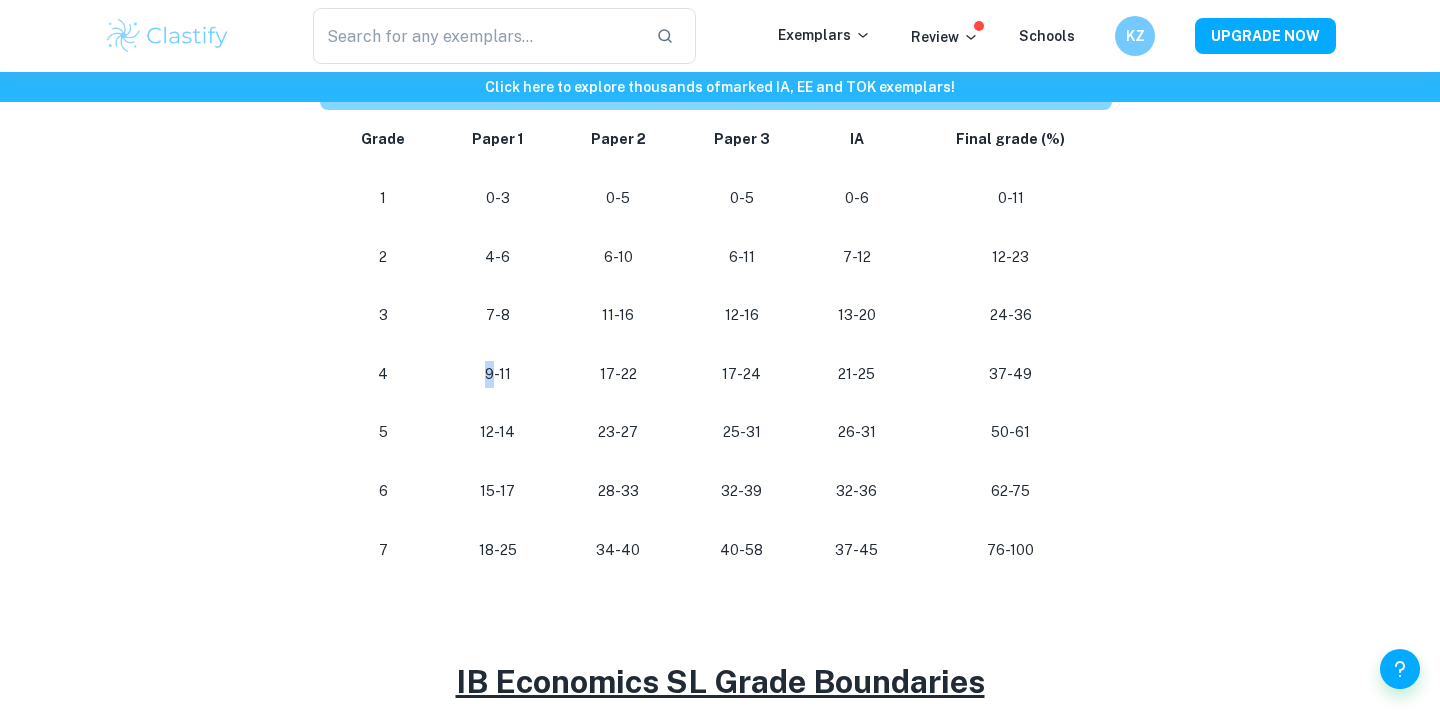 scroll, scrollTop: 1090, scrollLeft: 0, axis: vertical 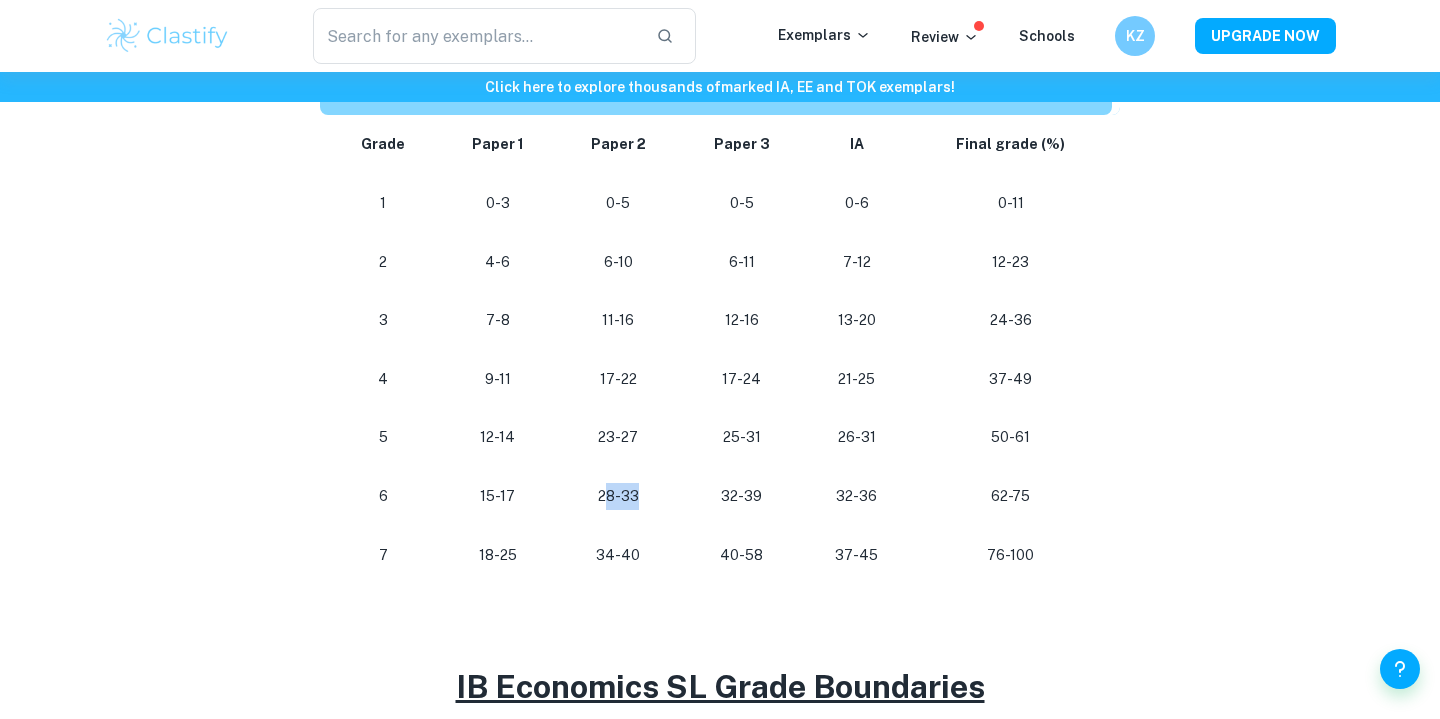 drag, startPoint x: 604, startPoint y: 496, endPoint x: 662, endPoint y: 487, distance: 58.694122 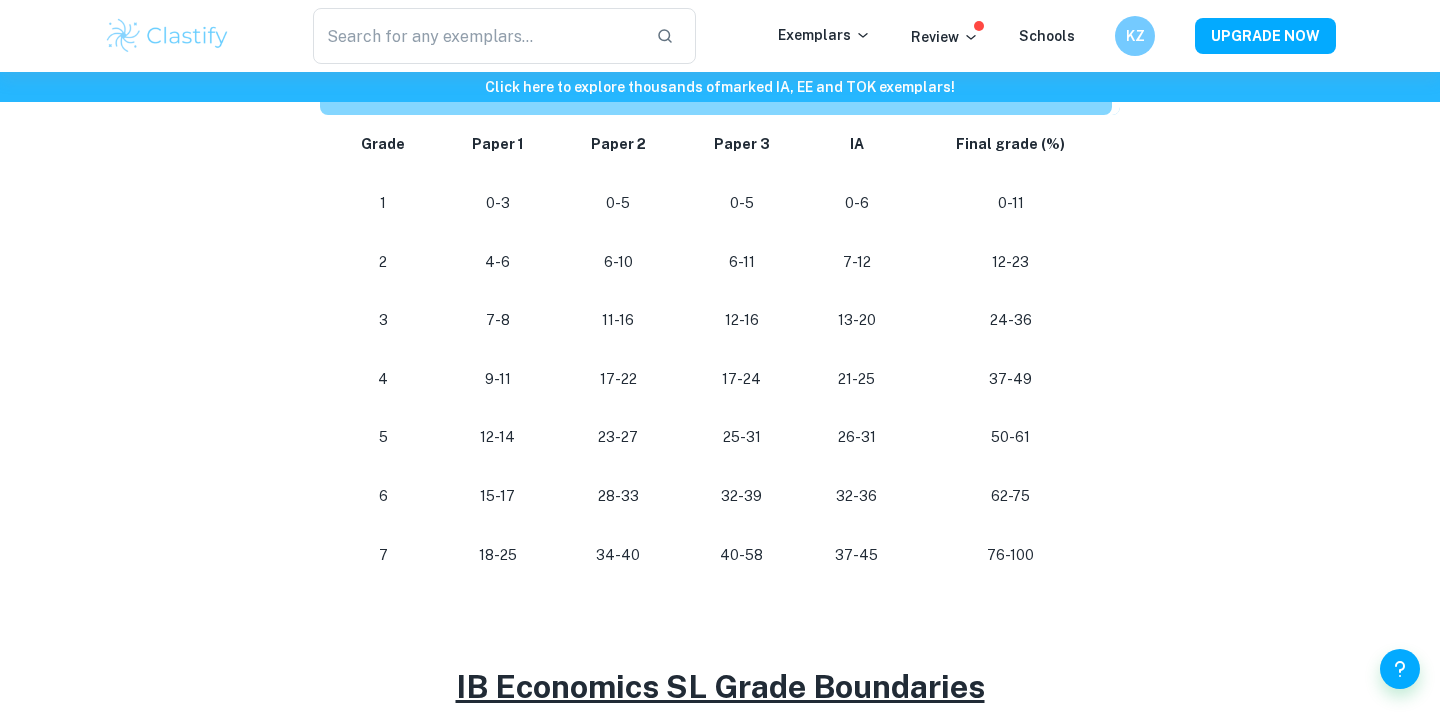 click on "25-31" at bounding box center (742, 437) 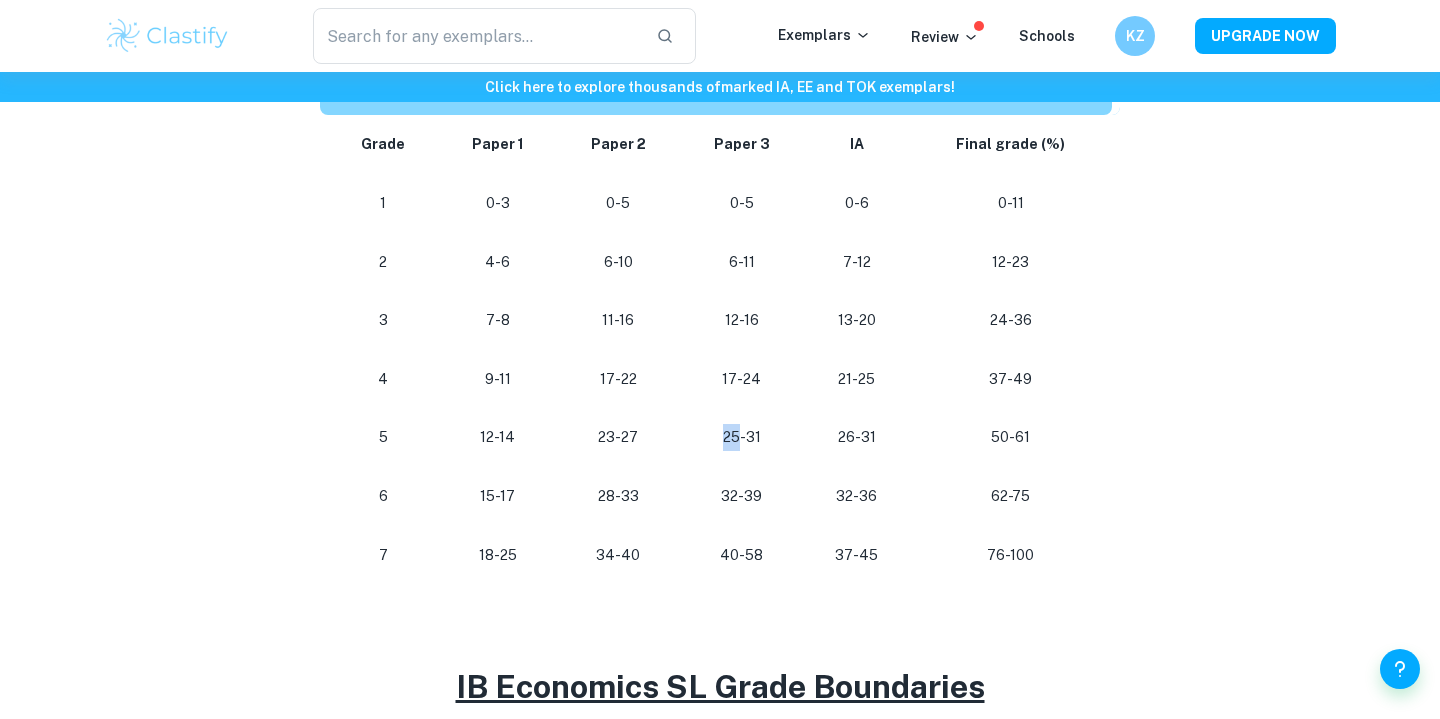 click on "25-31" at bounding box center [742, 437] 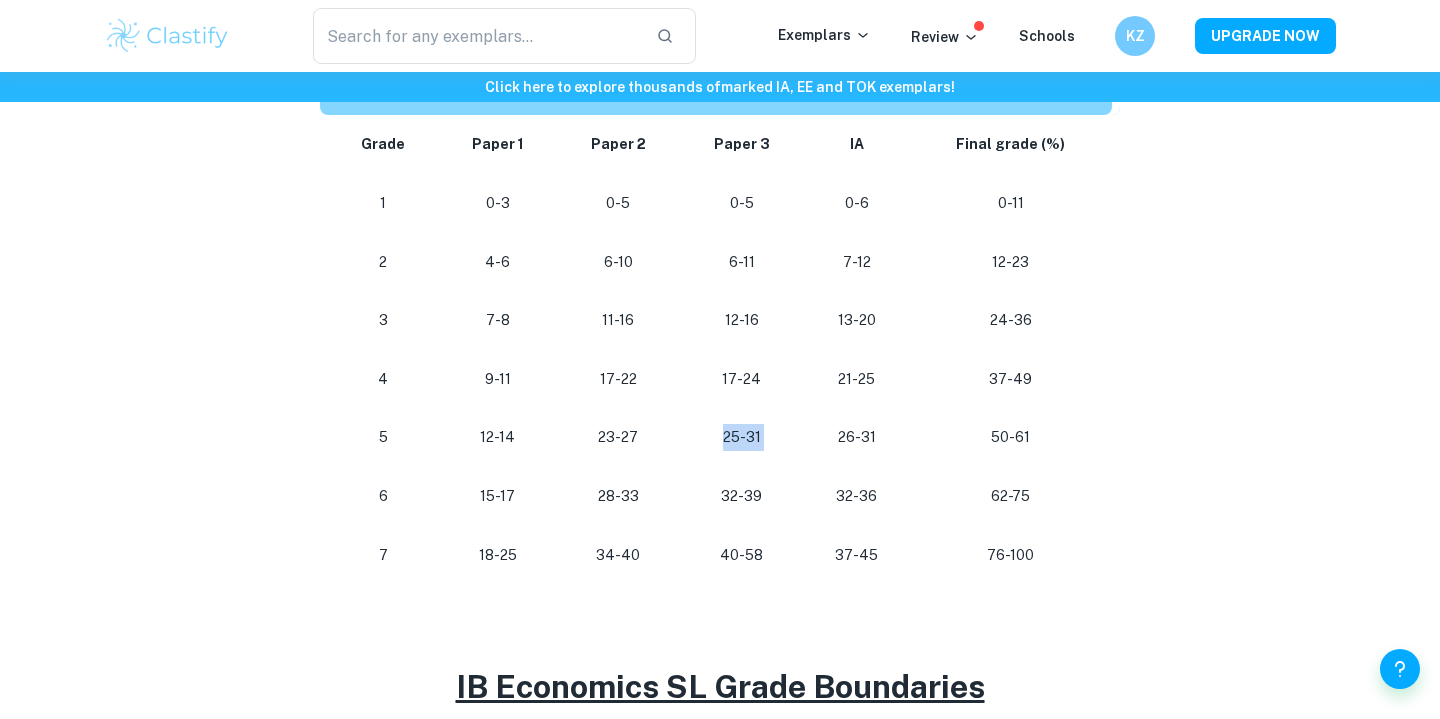 click on "32-36" at bounding box center (857, 496) 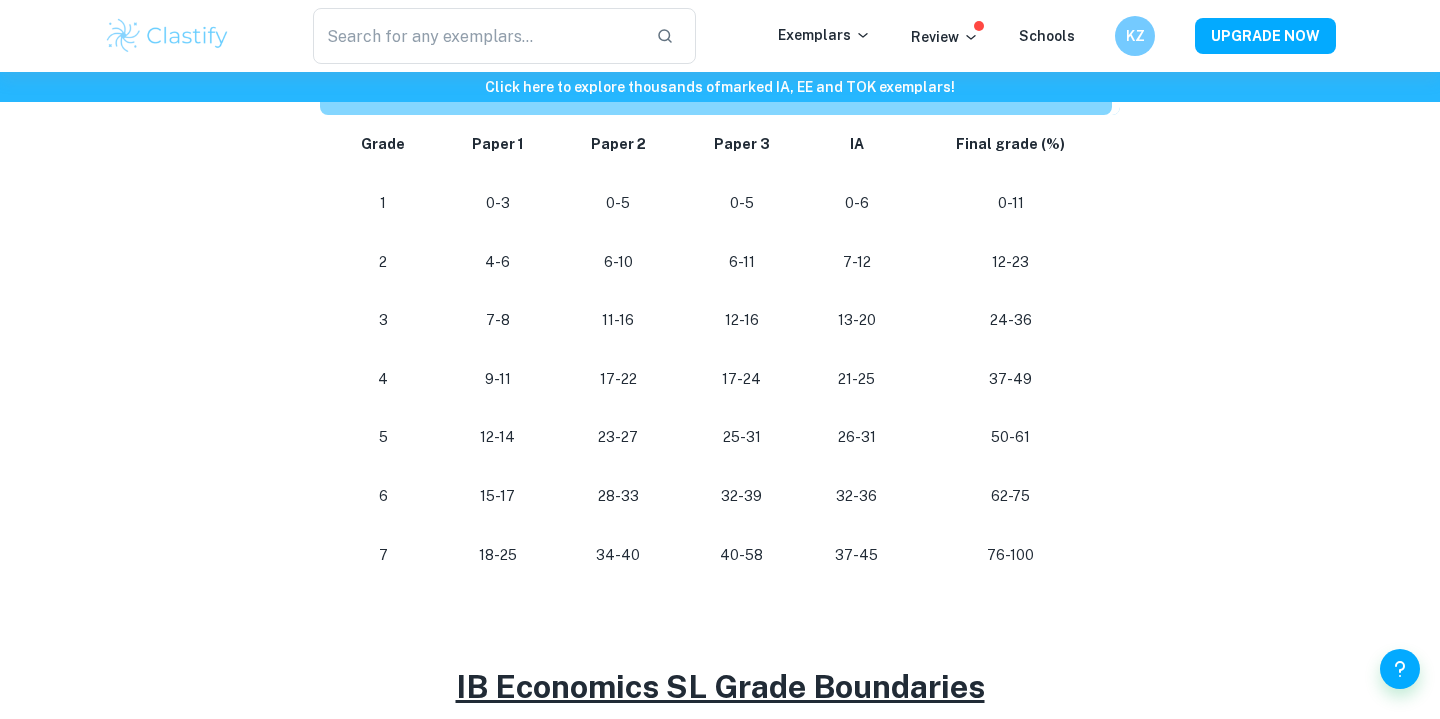 click on "32-36" at bounding box center (857, 496) 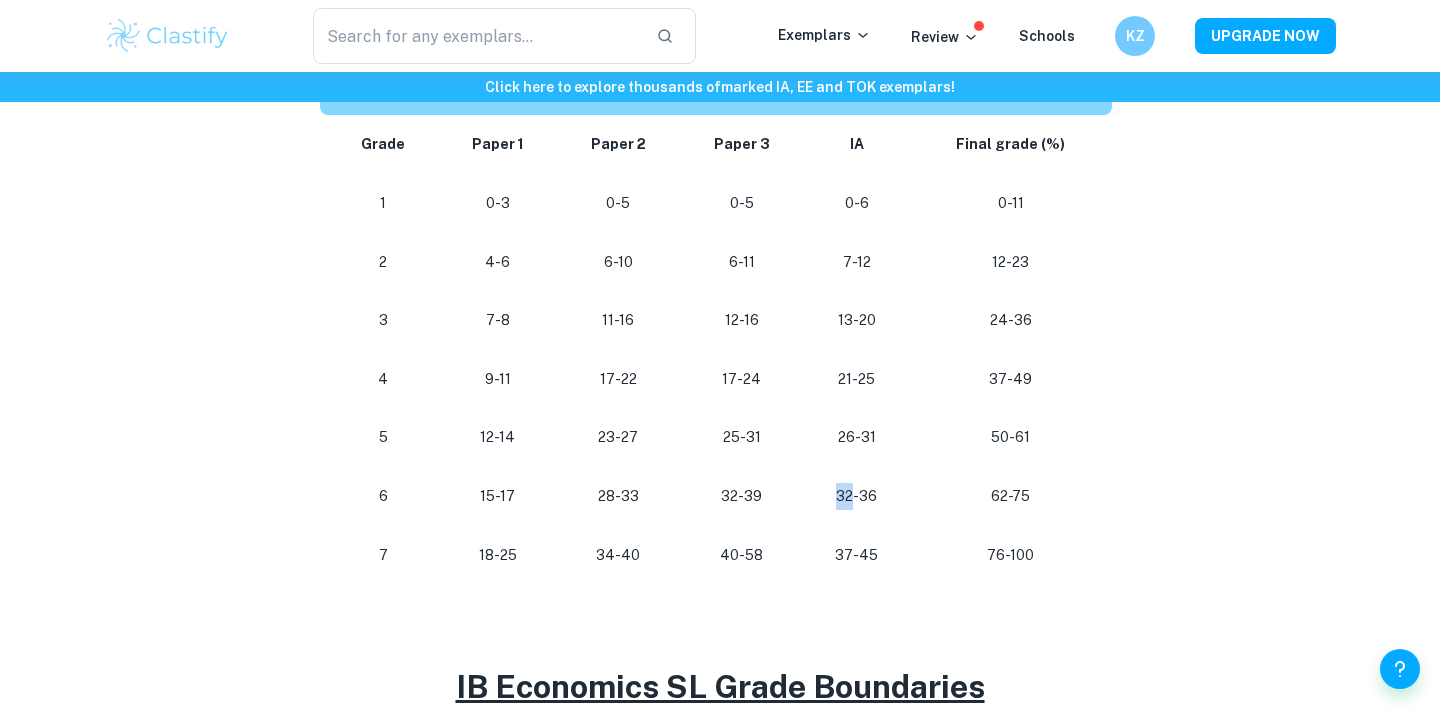 click on "32-36" at bounding box center [857, 496] 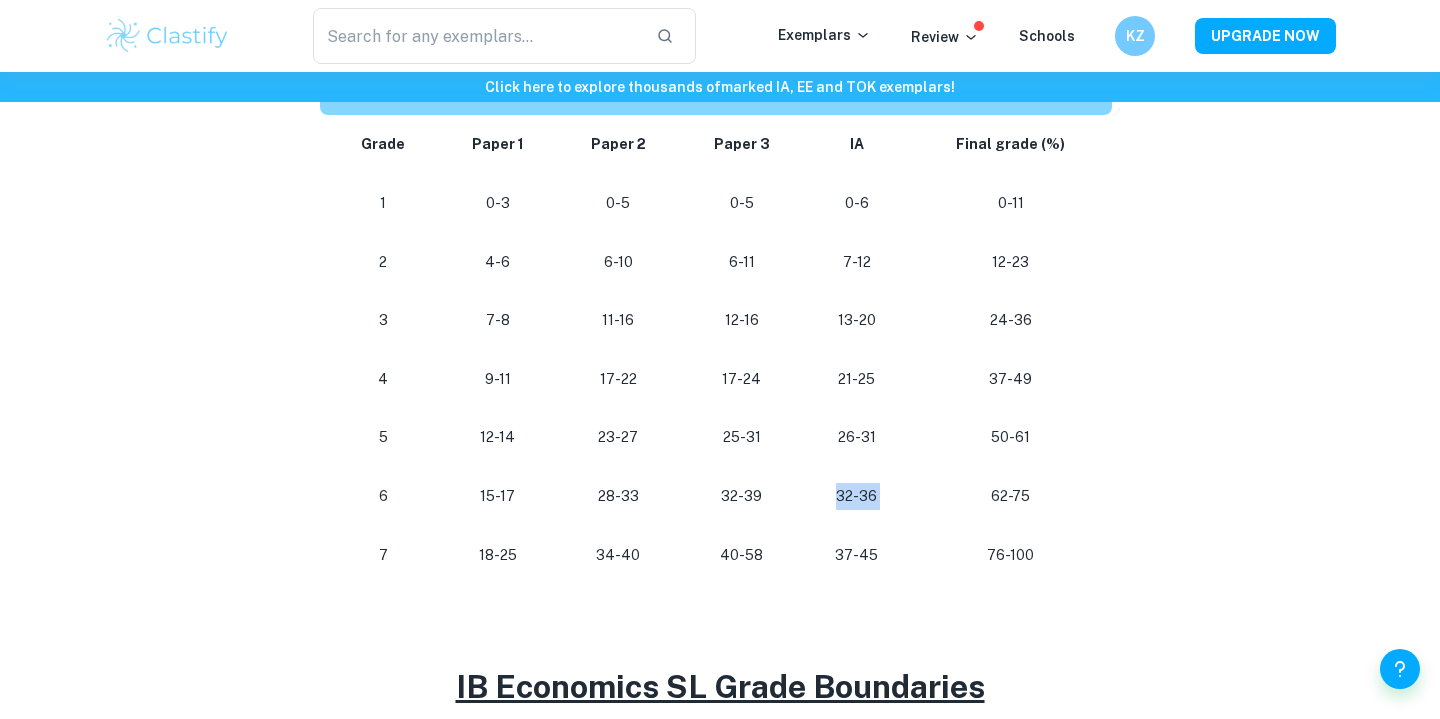 click on "4-6" at bounding box center (498, 262) 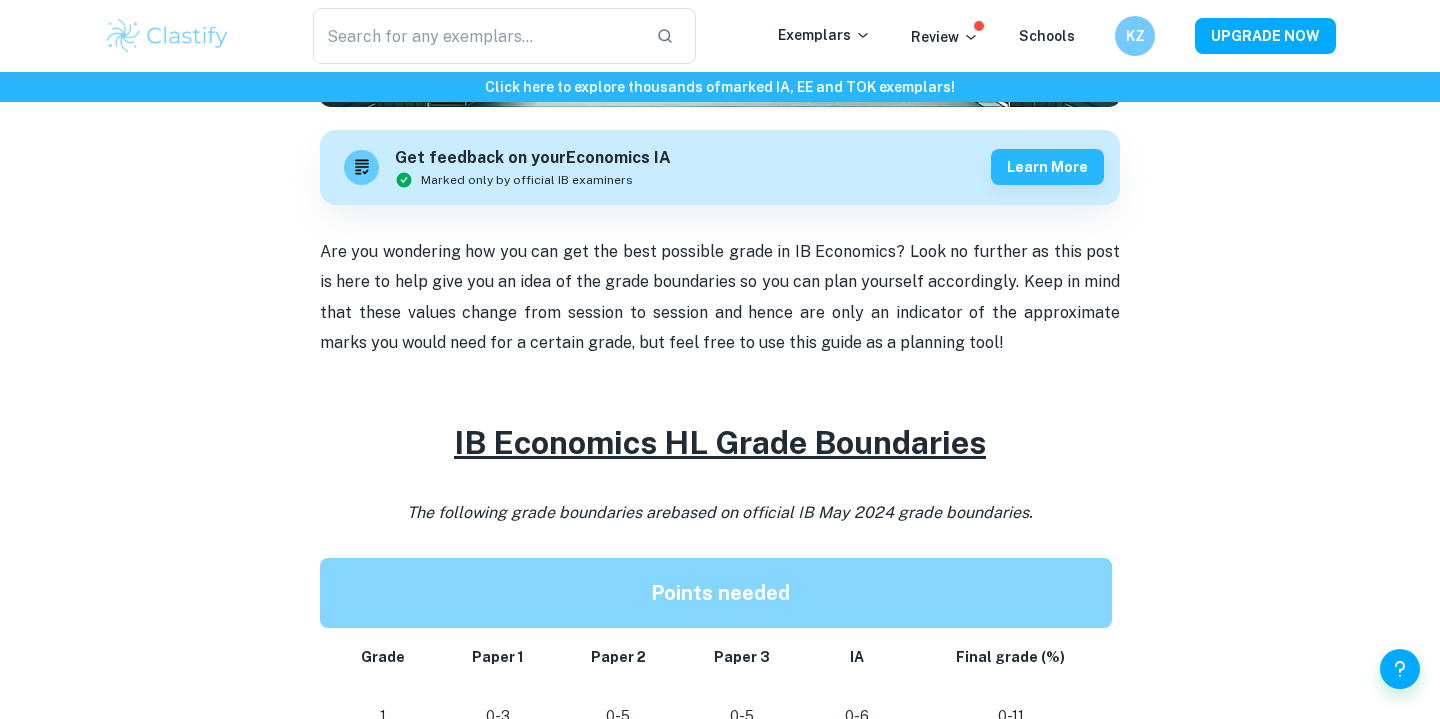 scroll, scrollTop: 332, scrollLeft: 0, axis: vertical 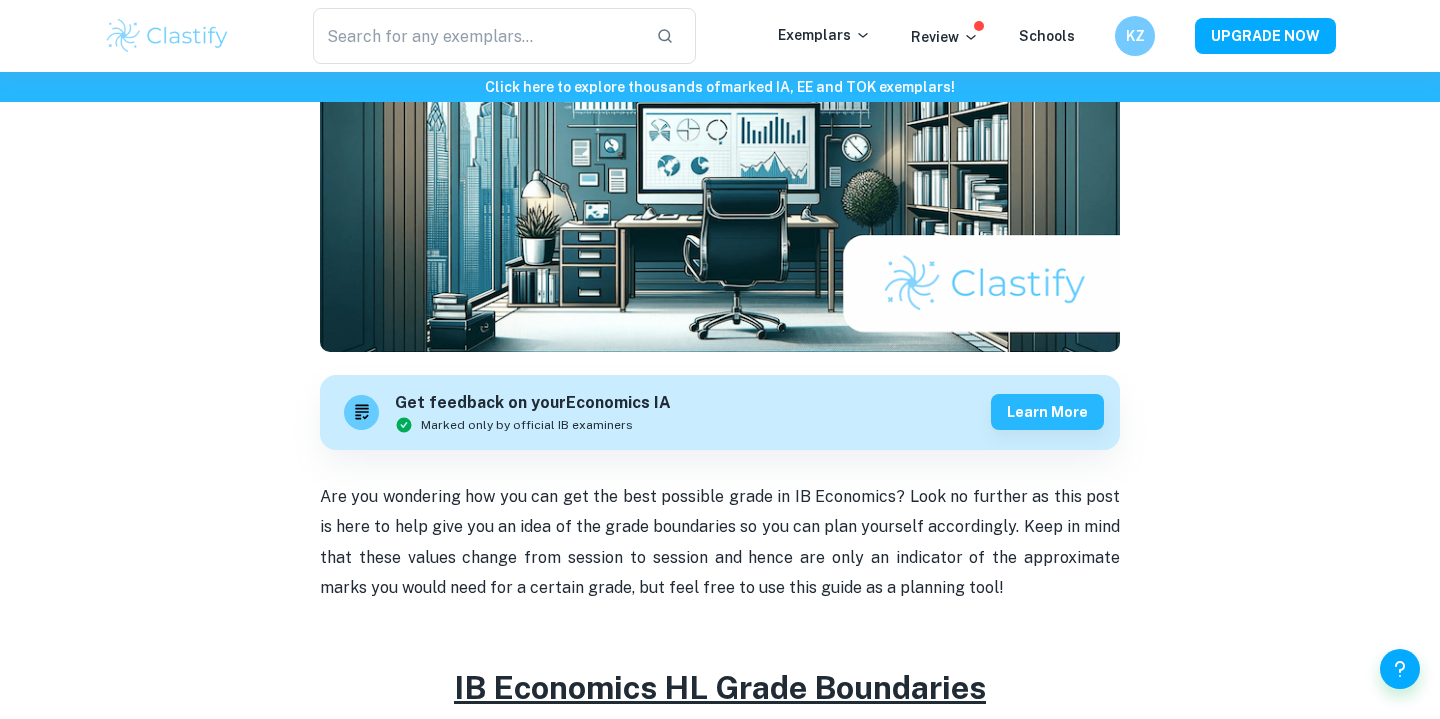 type on "economics" 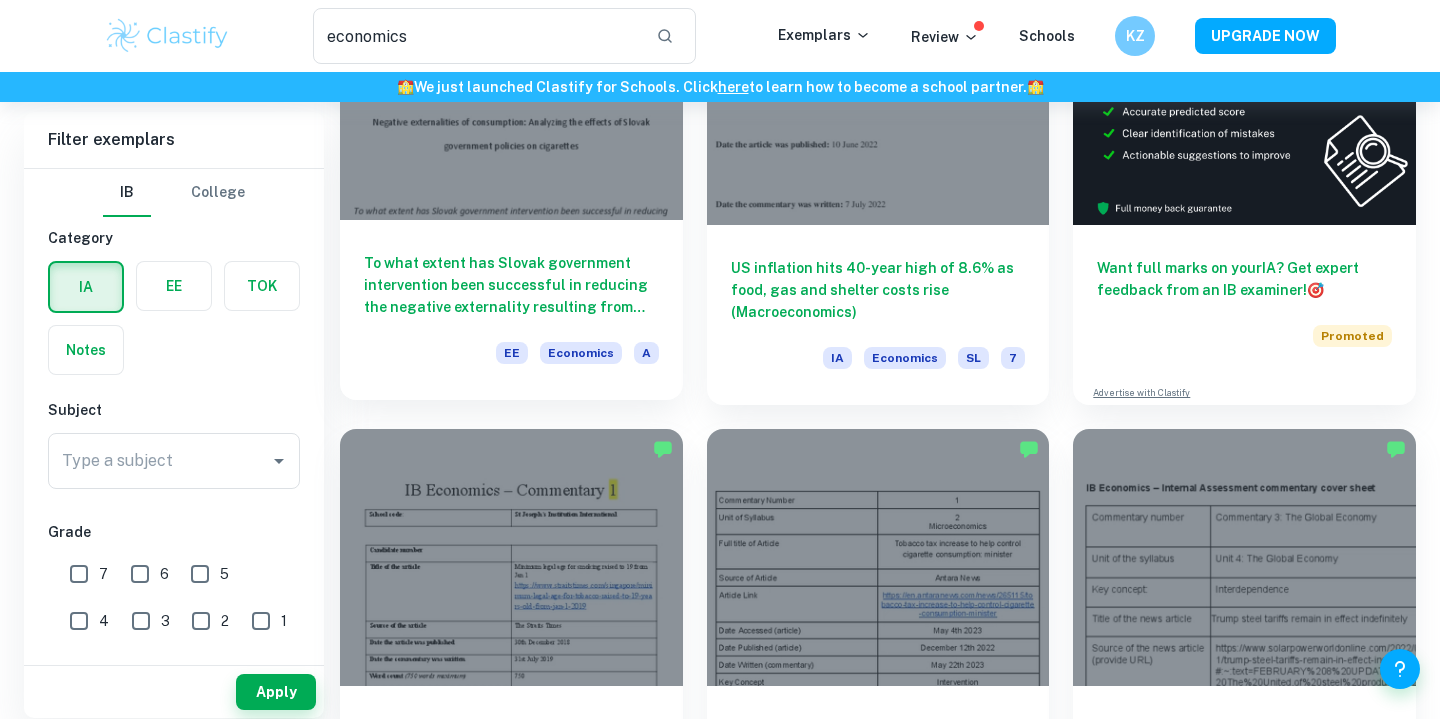 scroll, scrollTop: 322, scrollLeft: 0, axis: vertical 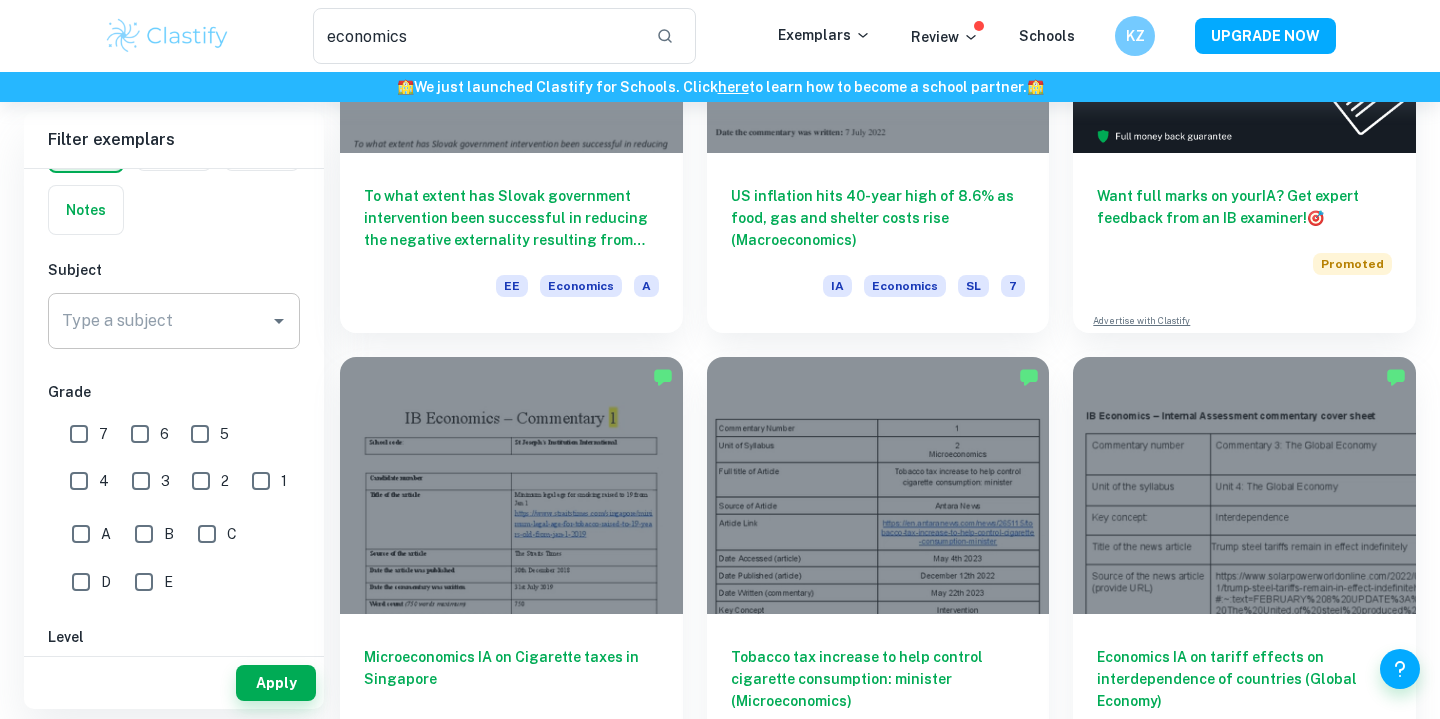click on "Type a subject" at bounding box center [174, 321] 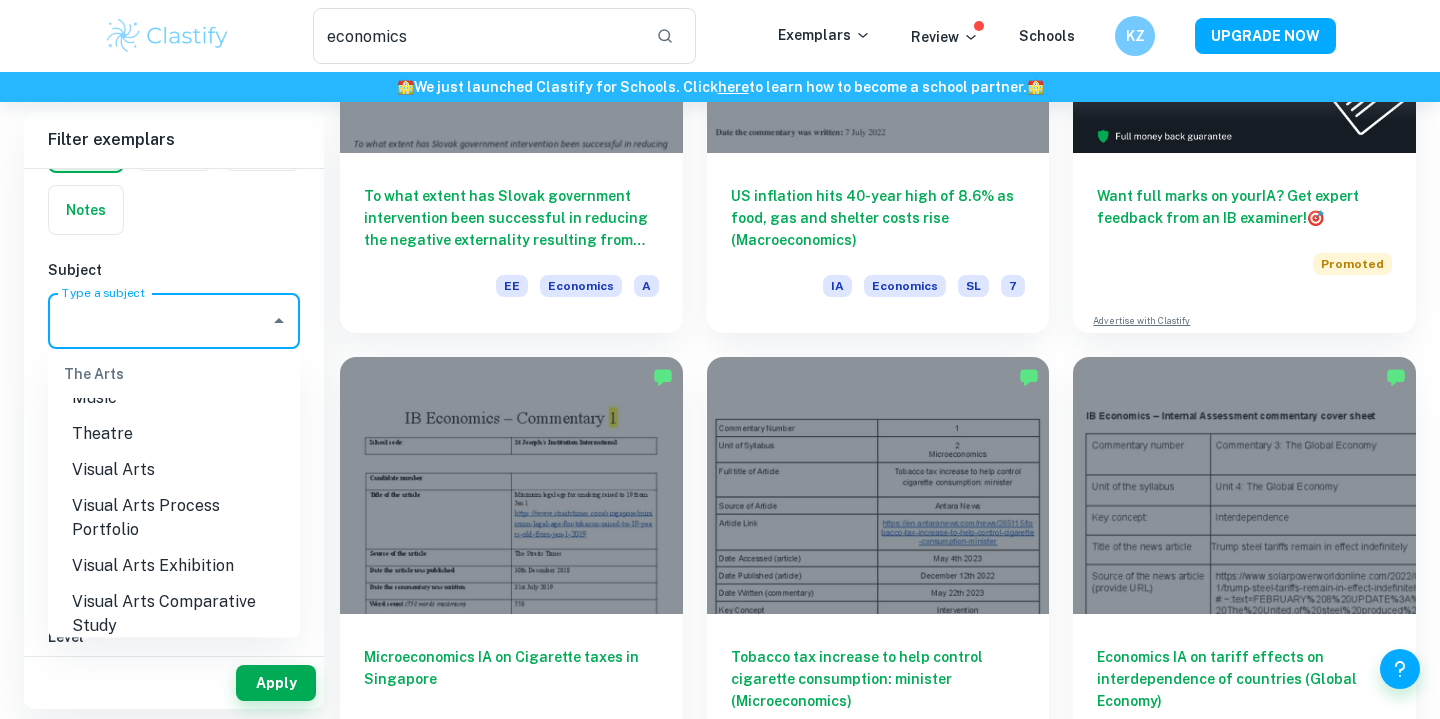 scroll, scrollTop: 3196, scrollLeft: 0, axis: vertical 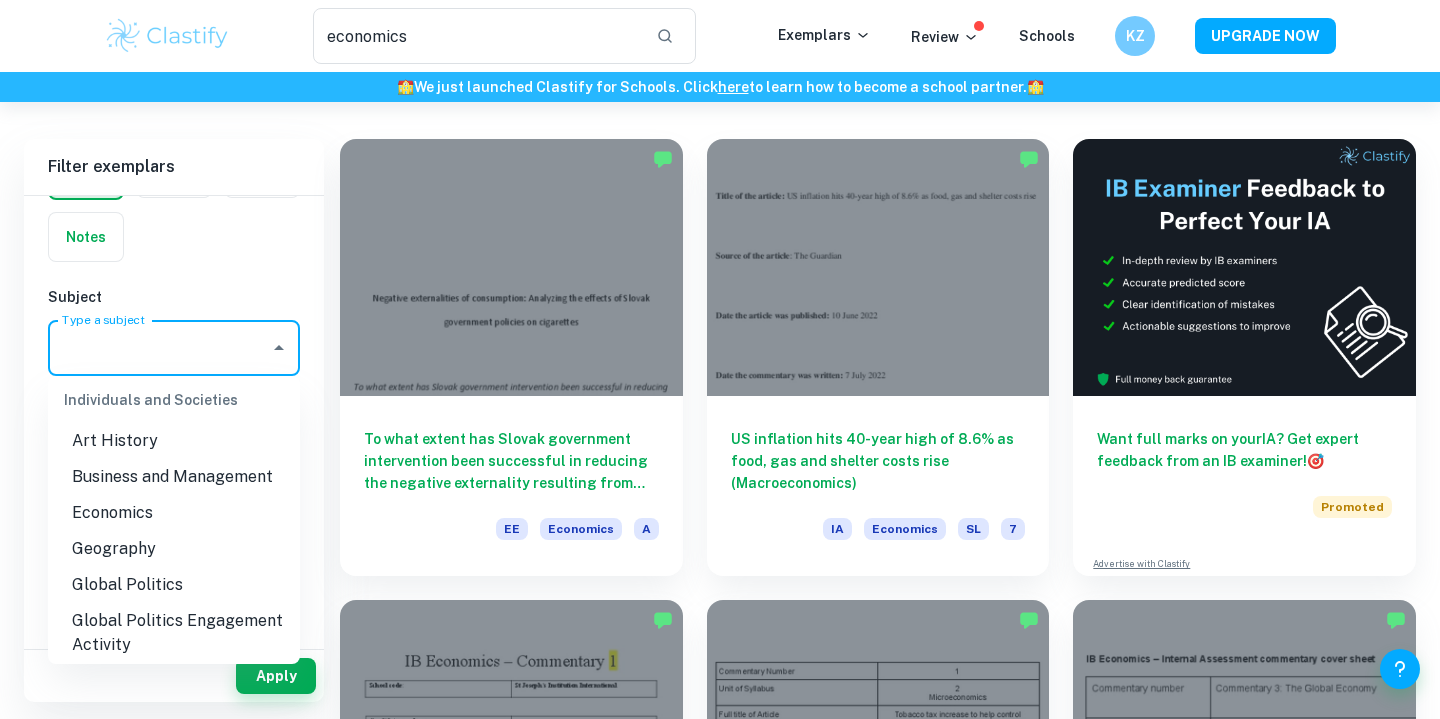 click on "Economics" at bounding box center [174, 513] 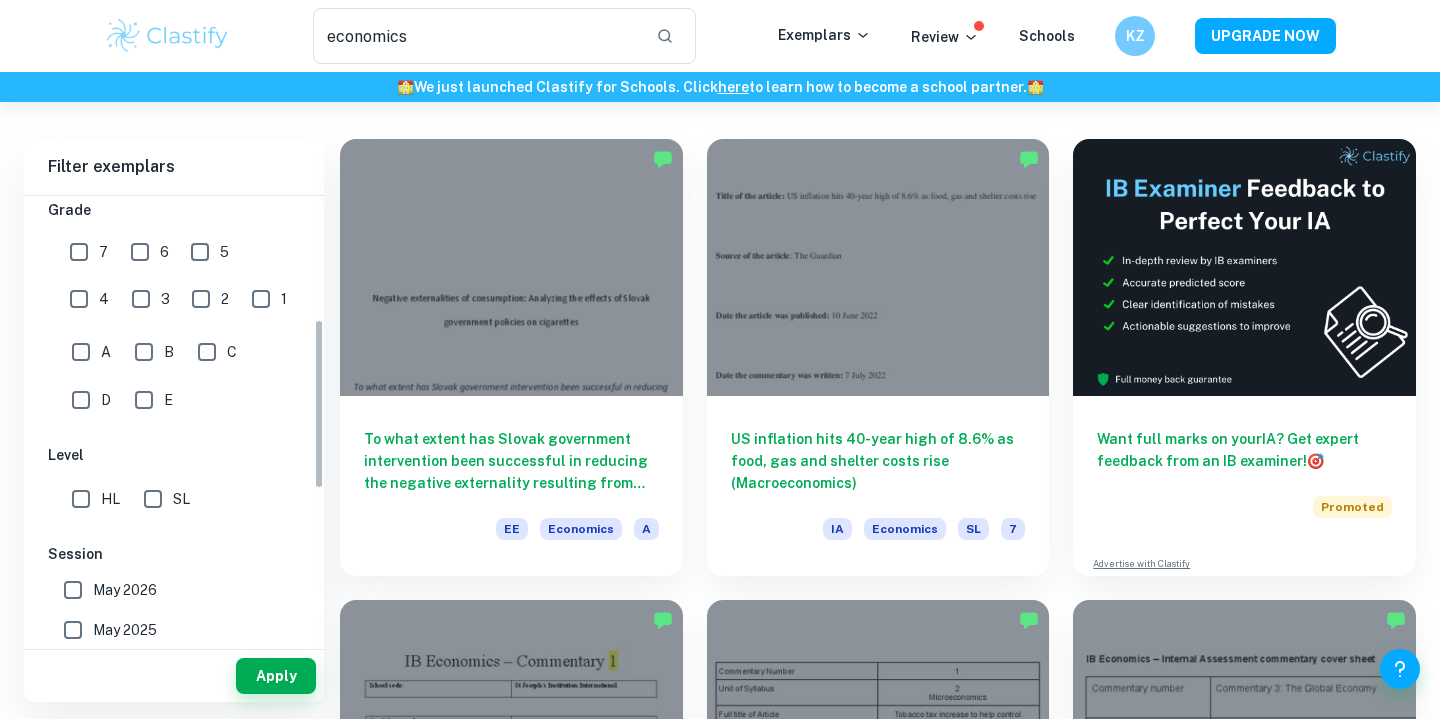 scroll, scrollTop: 401, scrollLeft: 0, axis: vertical 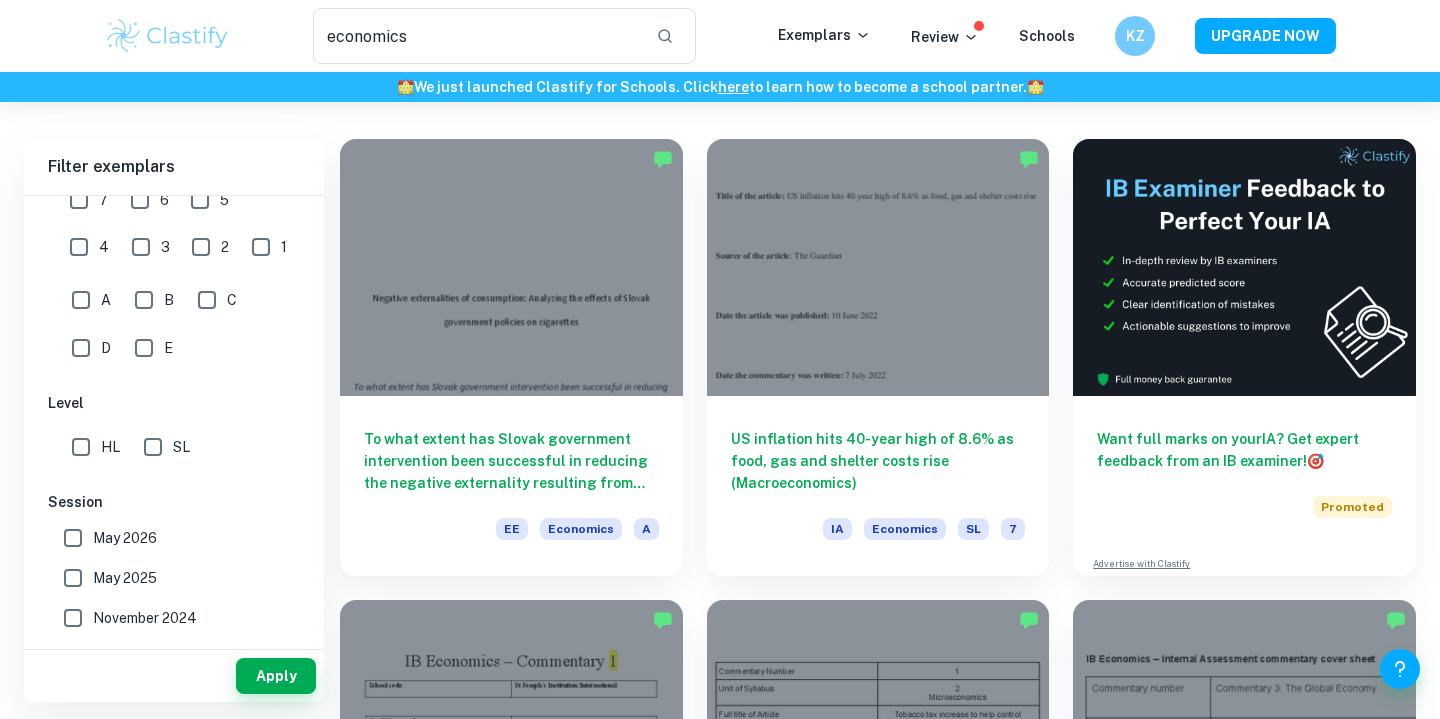 click on "HL" at bounding box center (81, 447) 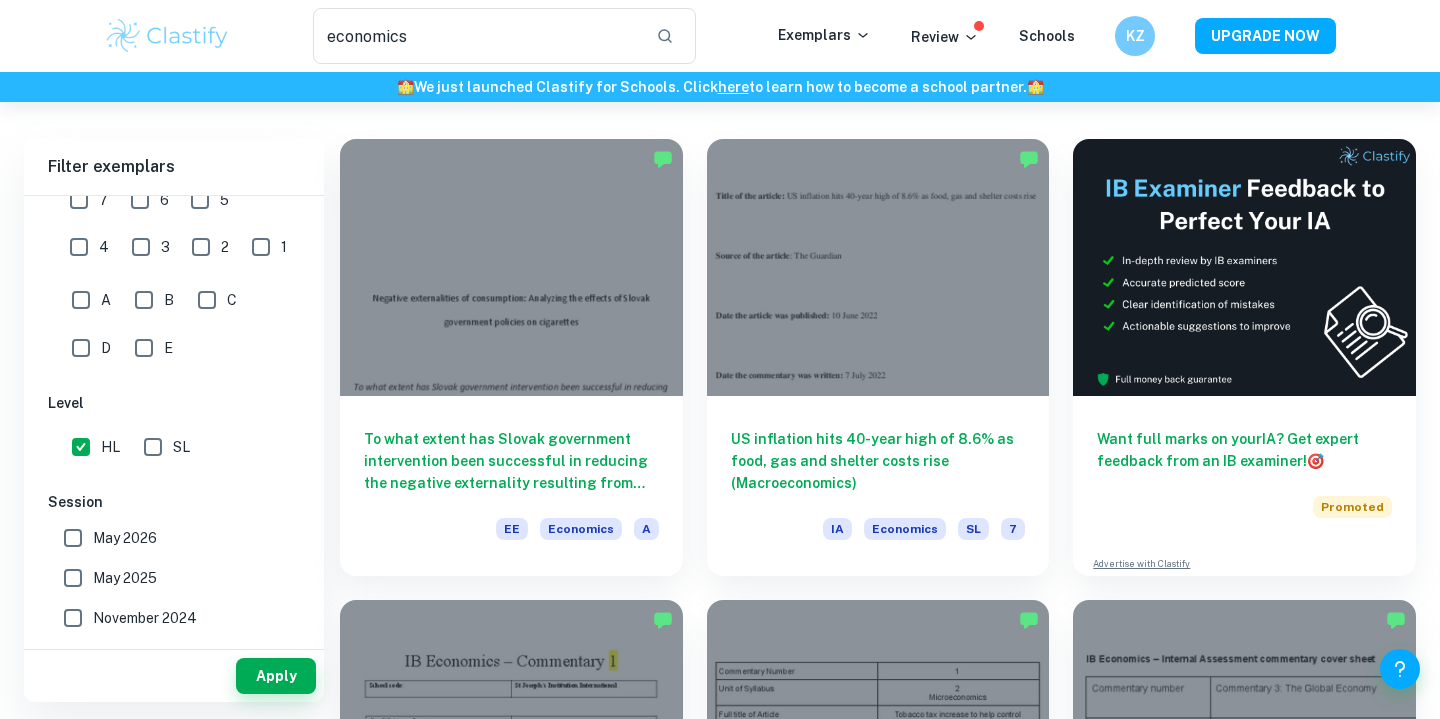 click on "May 2026" at bounding box center (73, 538) 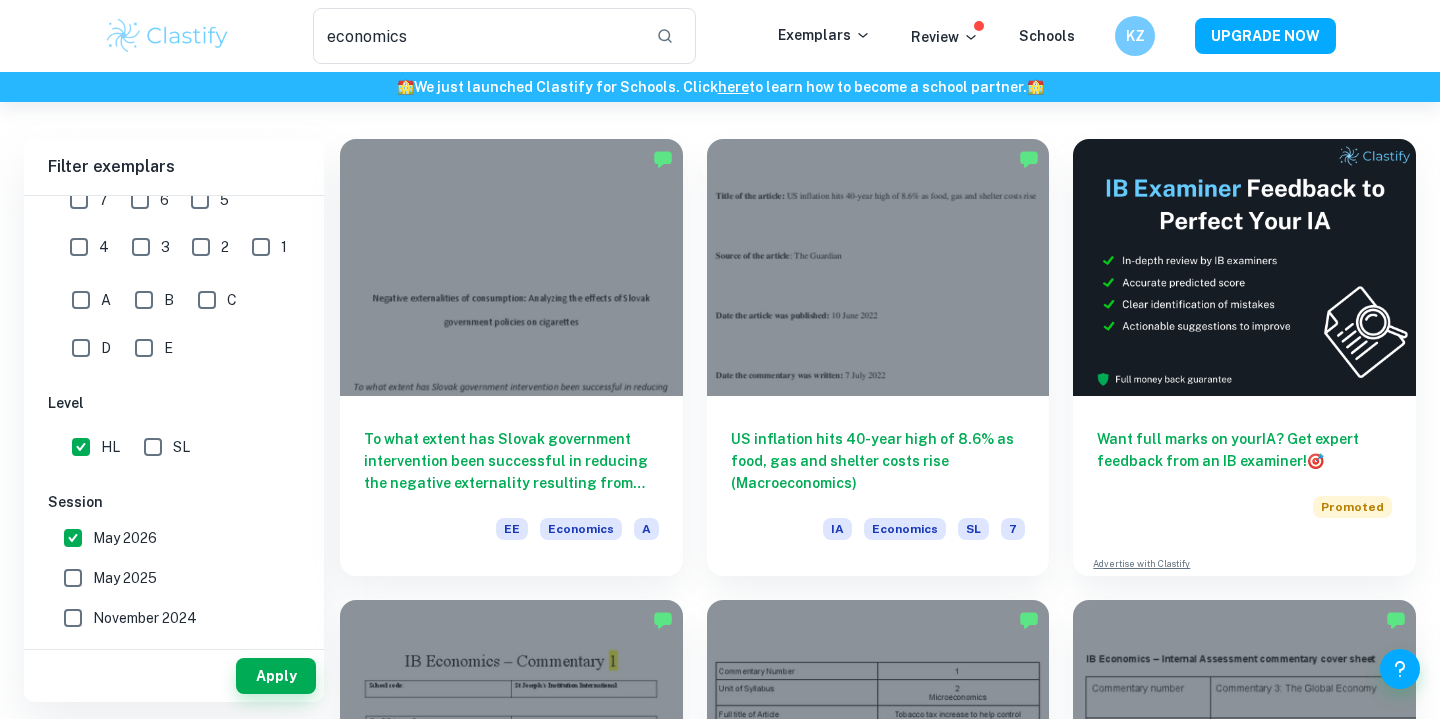 click on "May 2025" at bounding box center [73, 578] 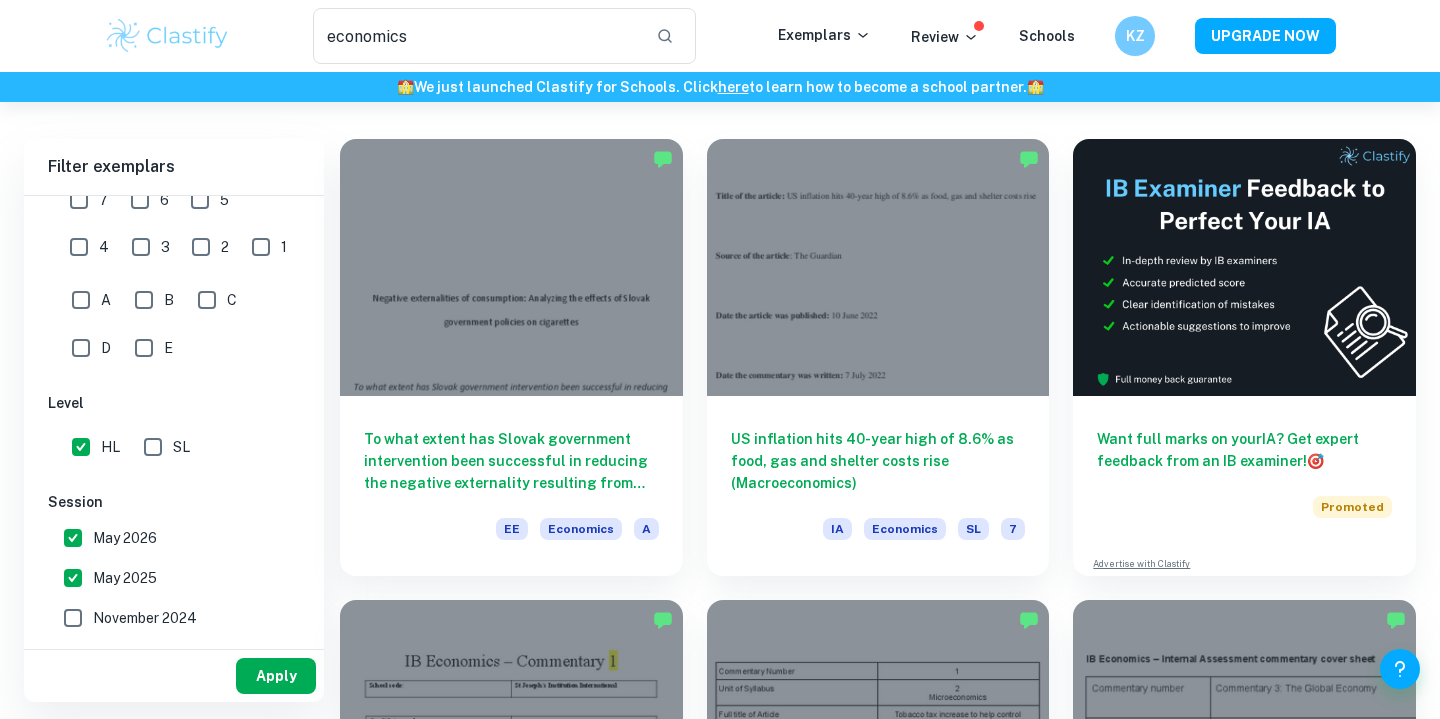 click on "Apply" at bounding box center [276, 676] 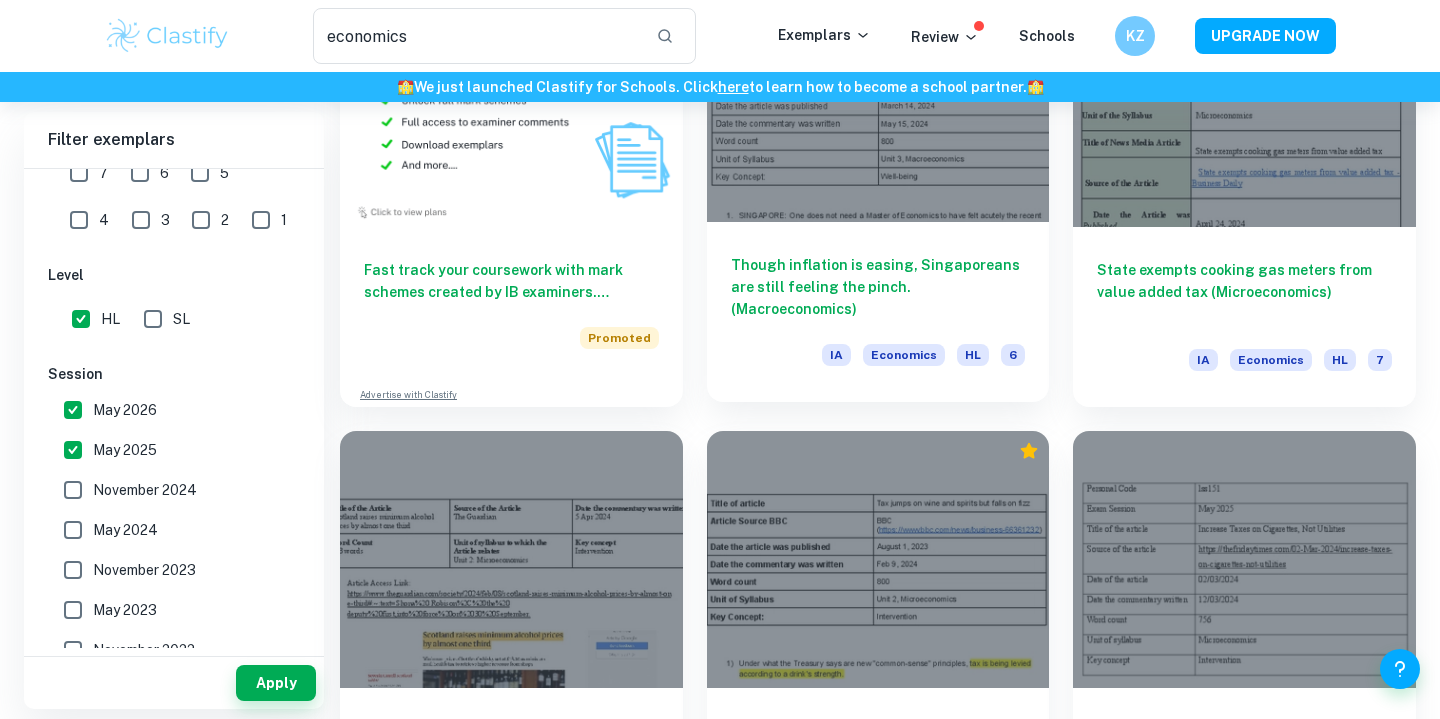 scroll, scrollTop: 1186, scrollLeft: 0, axis: vertical 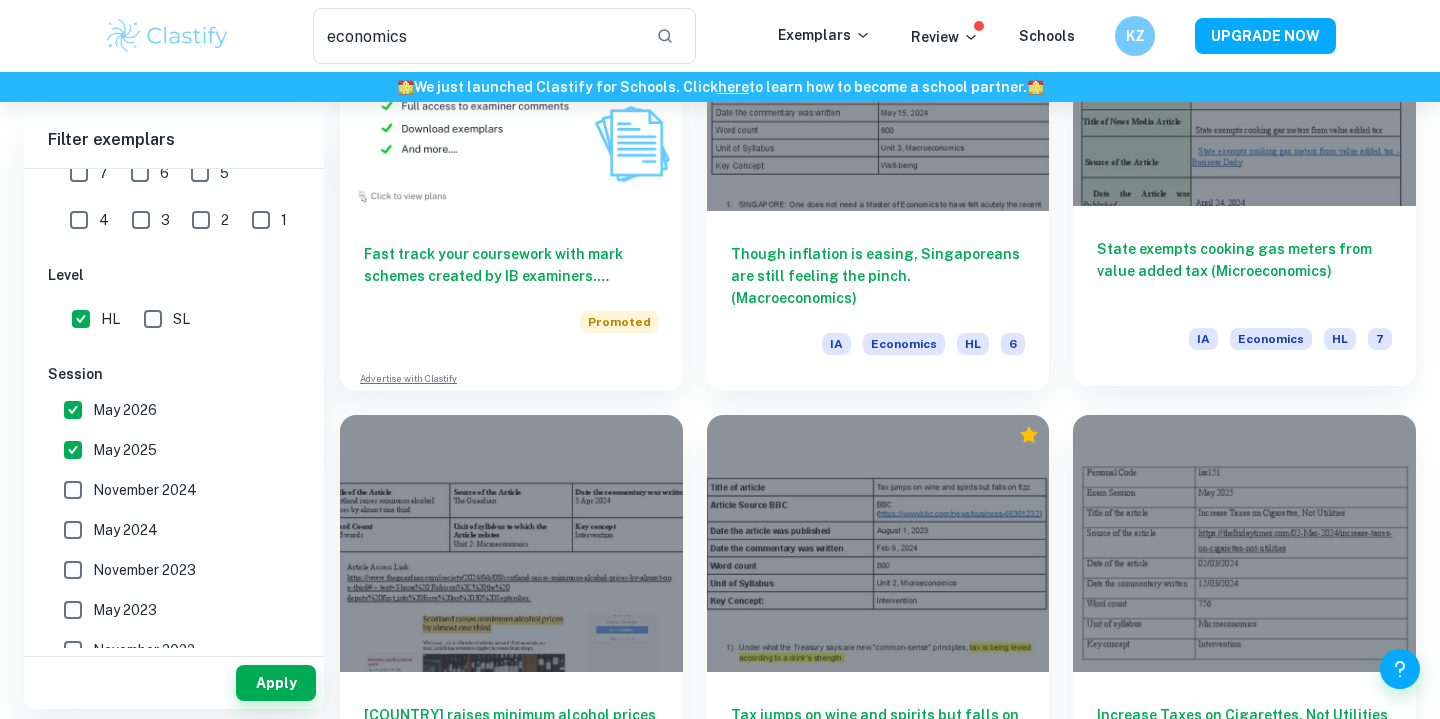 click on "State exempts cooking gas meters from value added tax (Microeconomics) IA Economics HL 7" at bounding box center (1244, 296) 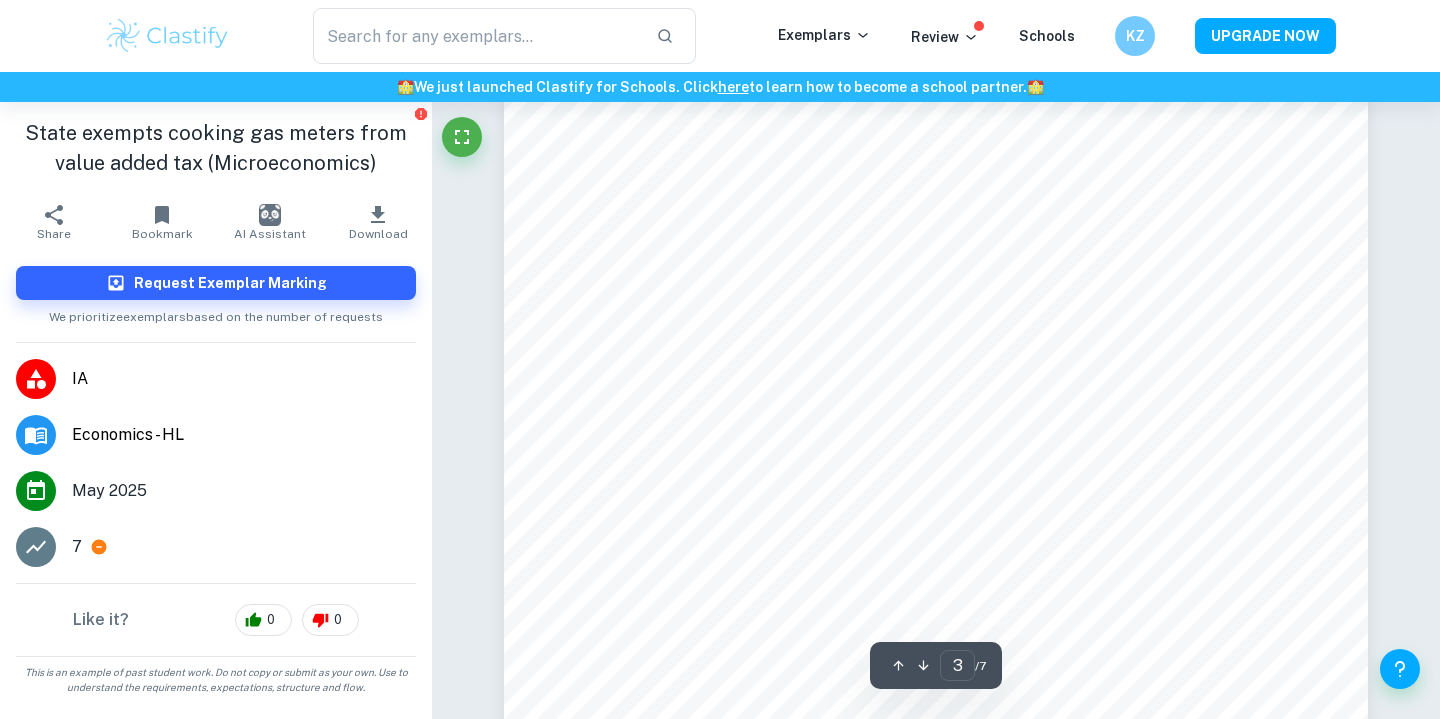 scroll, scrollTop: 3008, scrollLeft: 0, axis: vertical 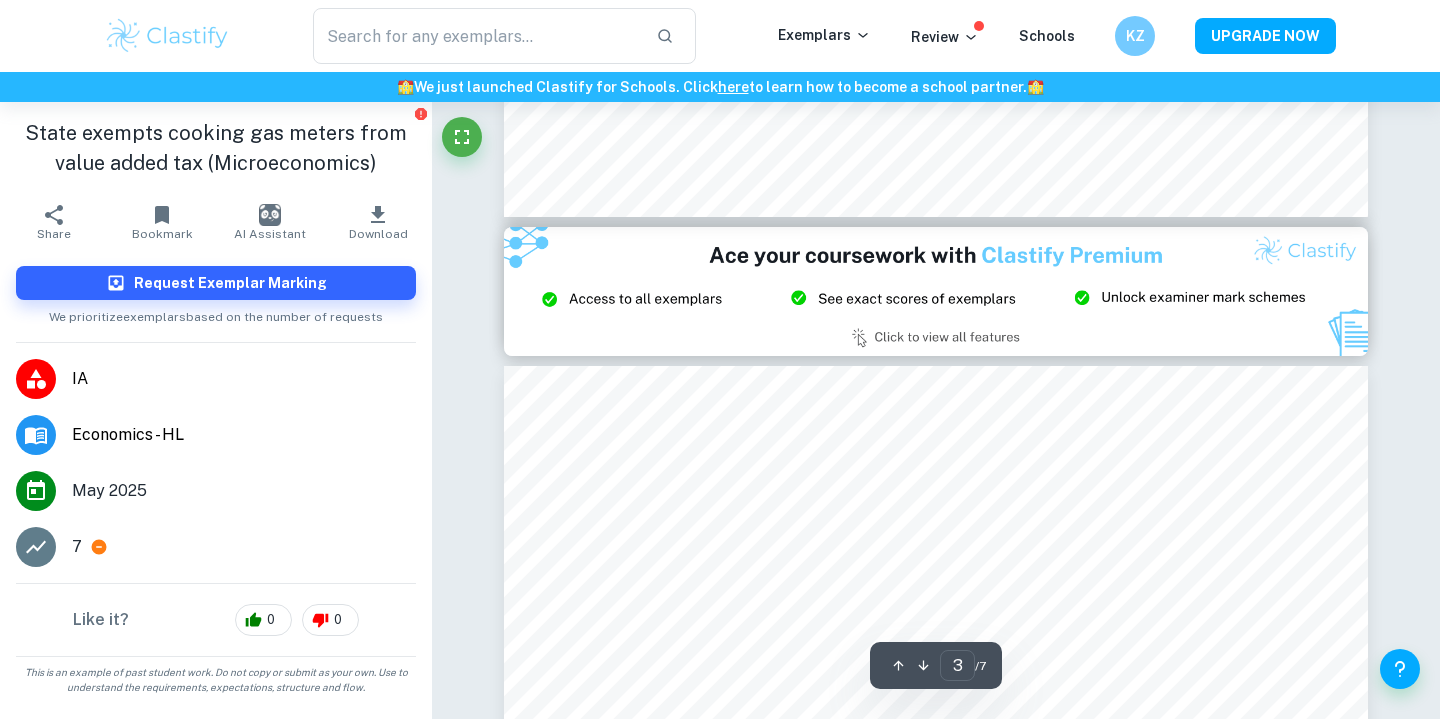type on "2" 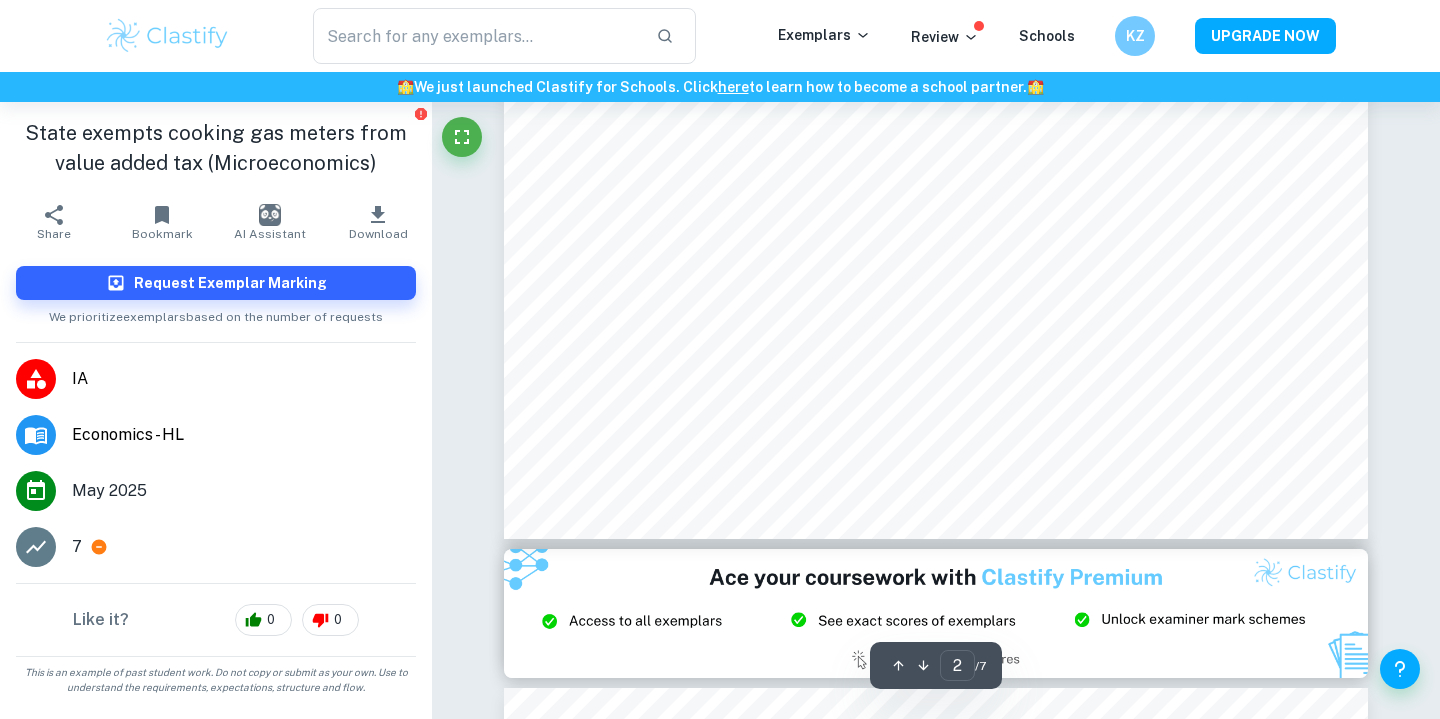 scroll, scrollTop: 2014, scrollLeft: 0, axis: vertical 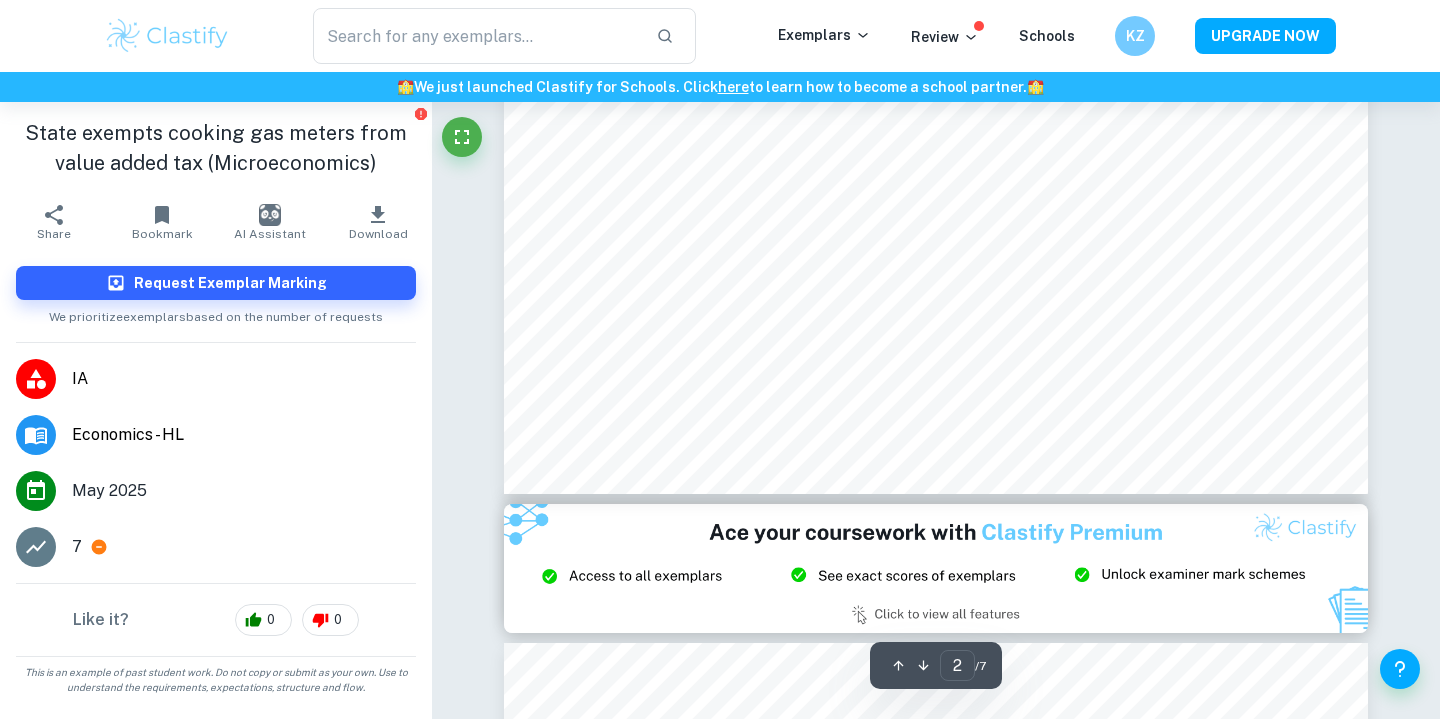 type on "economics" 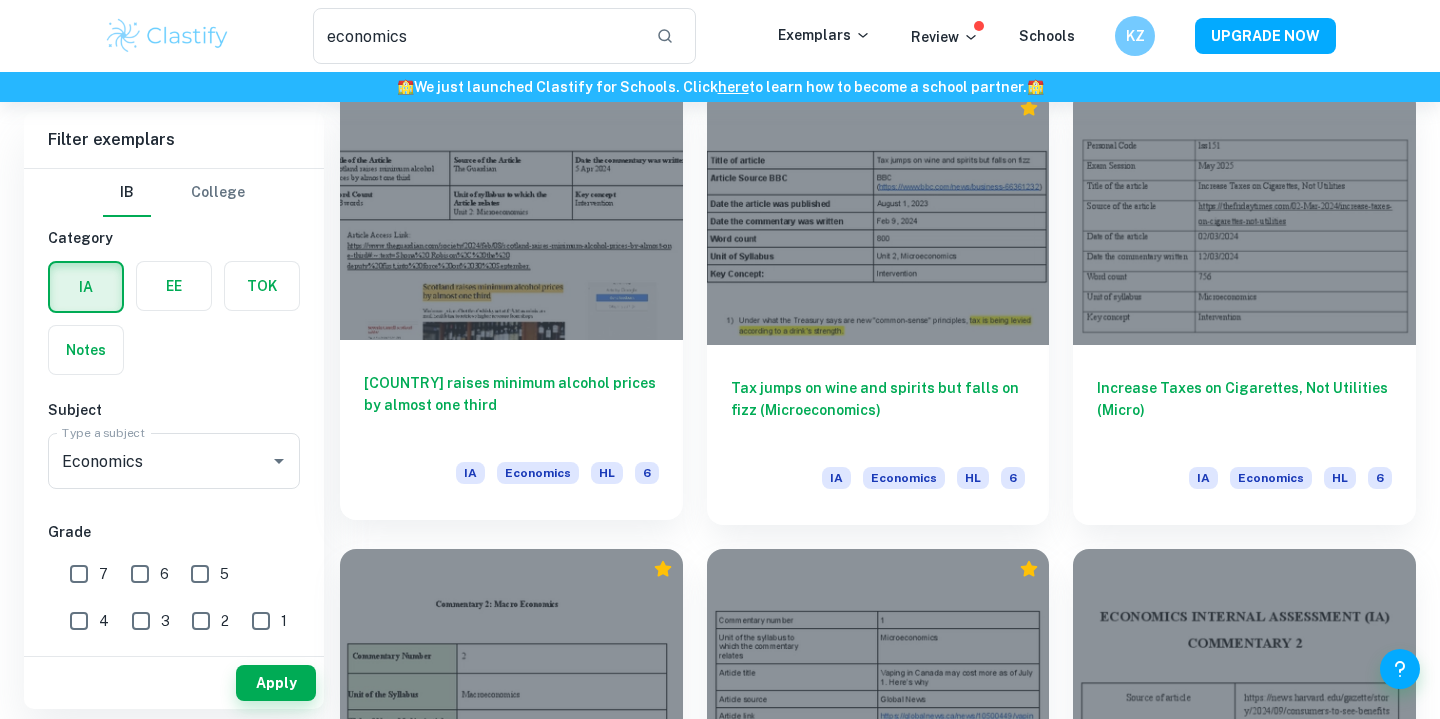 scroll, scrollTop: 1543, scrollLeft: 0, axis: vertical 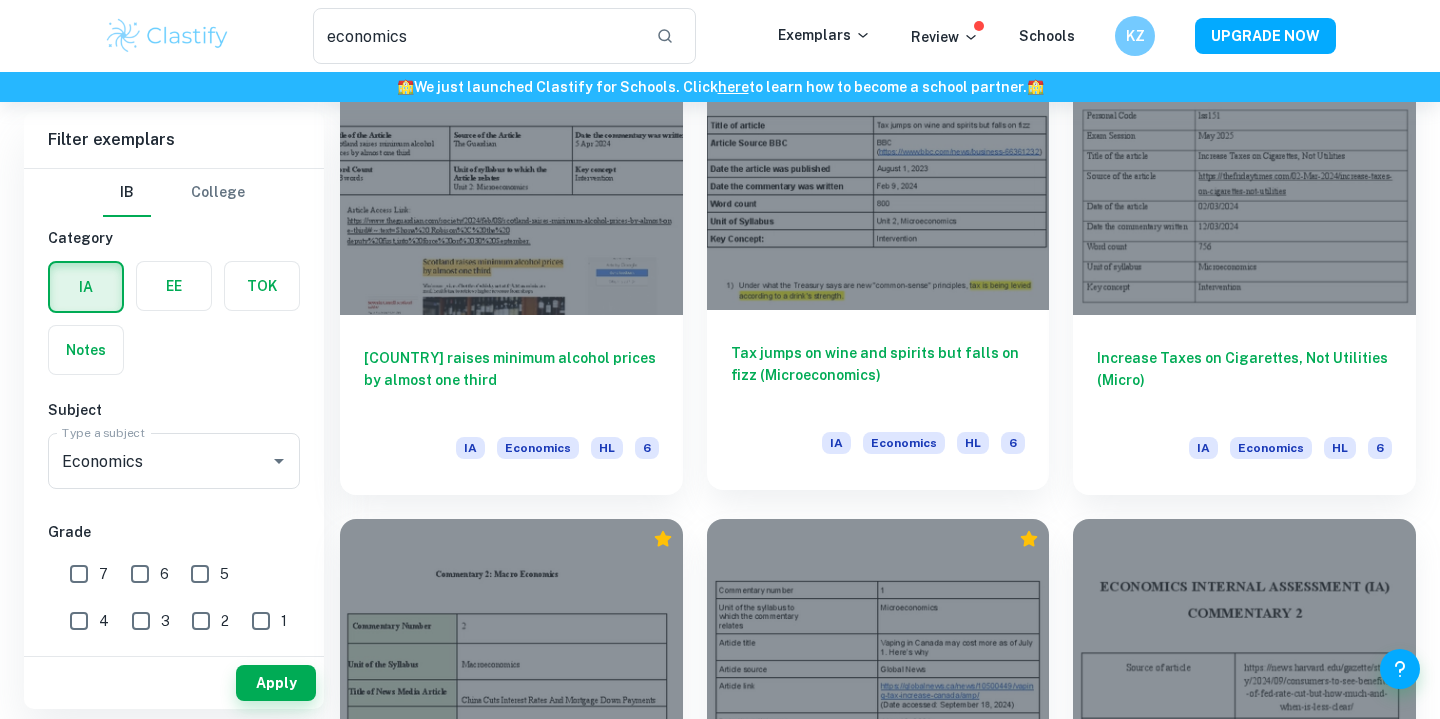 click at bounding box center (878, 181) 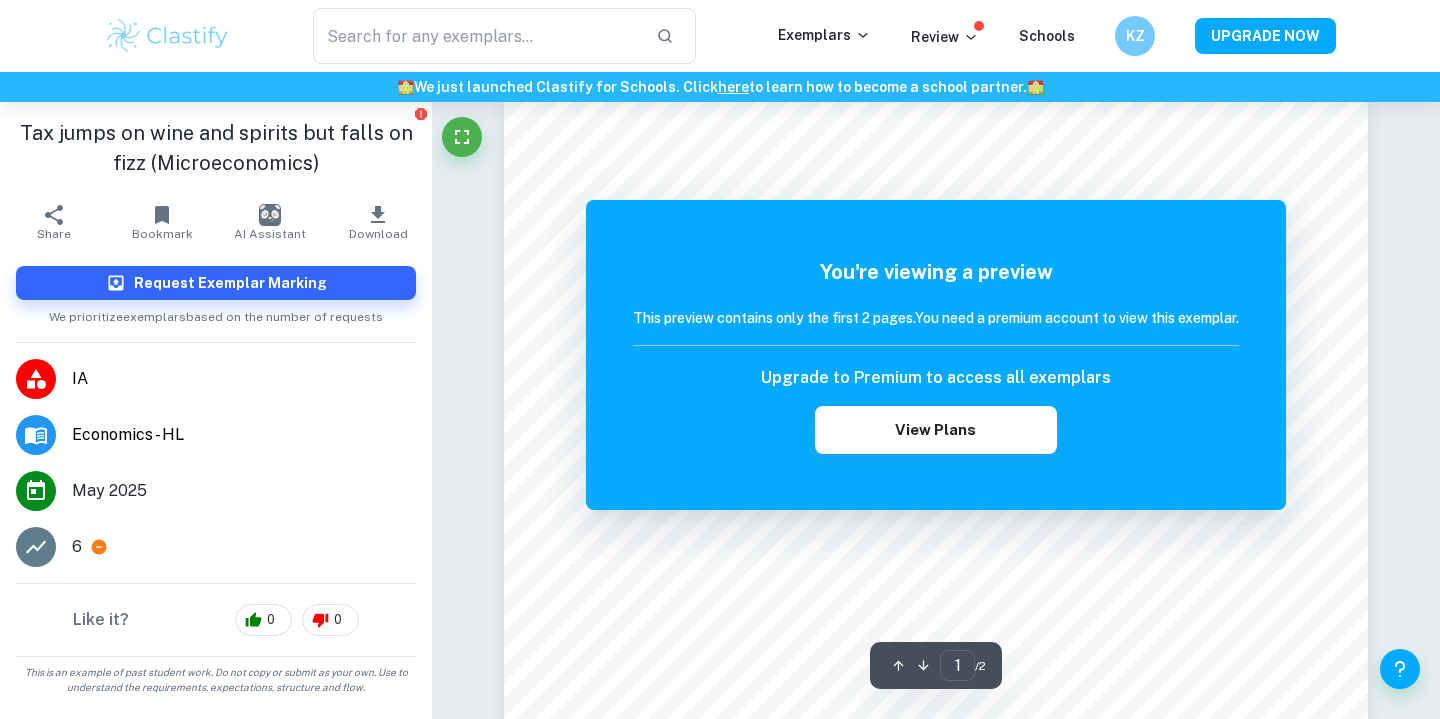 scroll, scrollTop: 91, scrollLeft: 0, axis: vertical 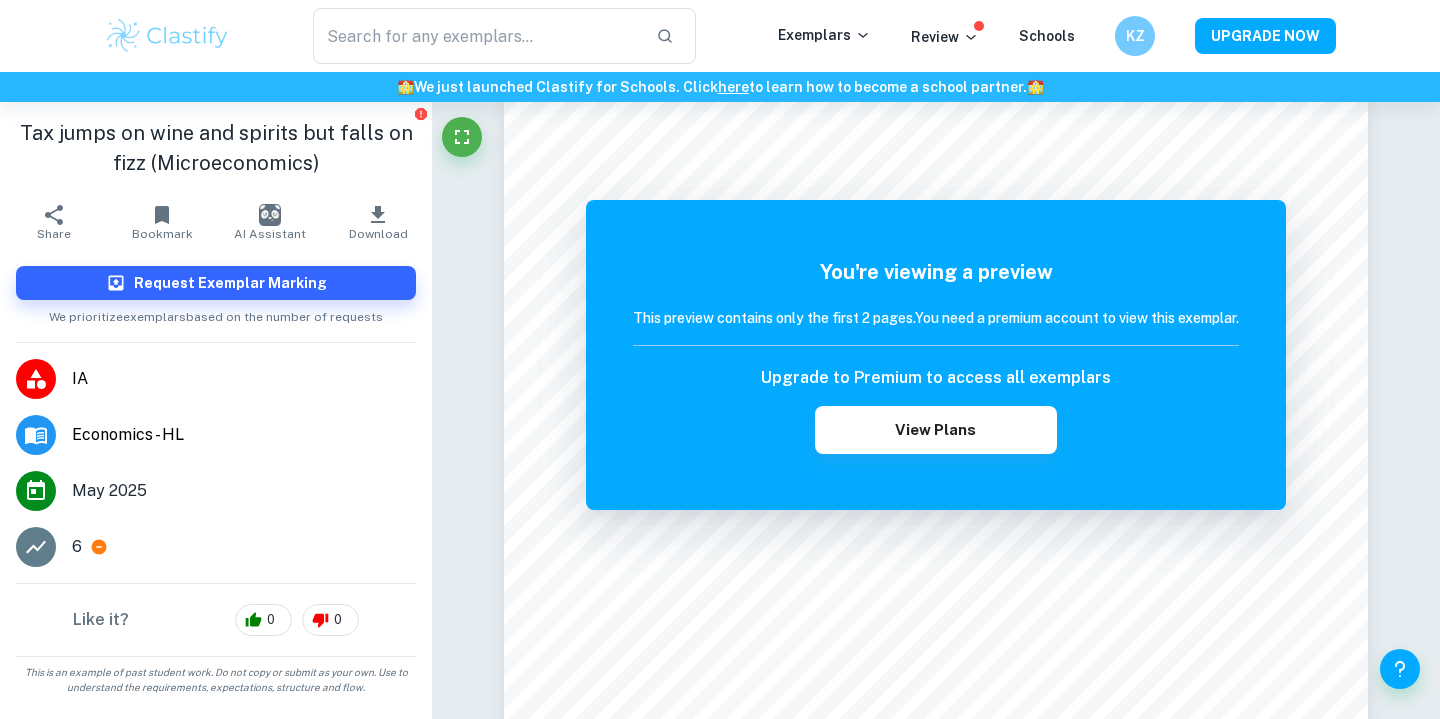 type on "economics" 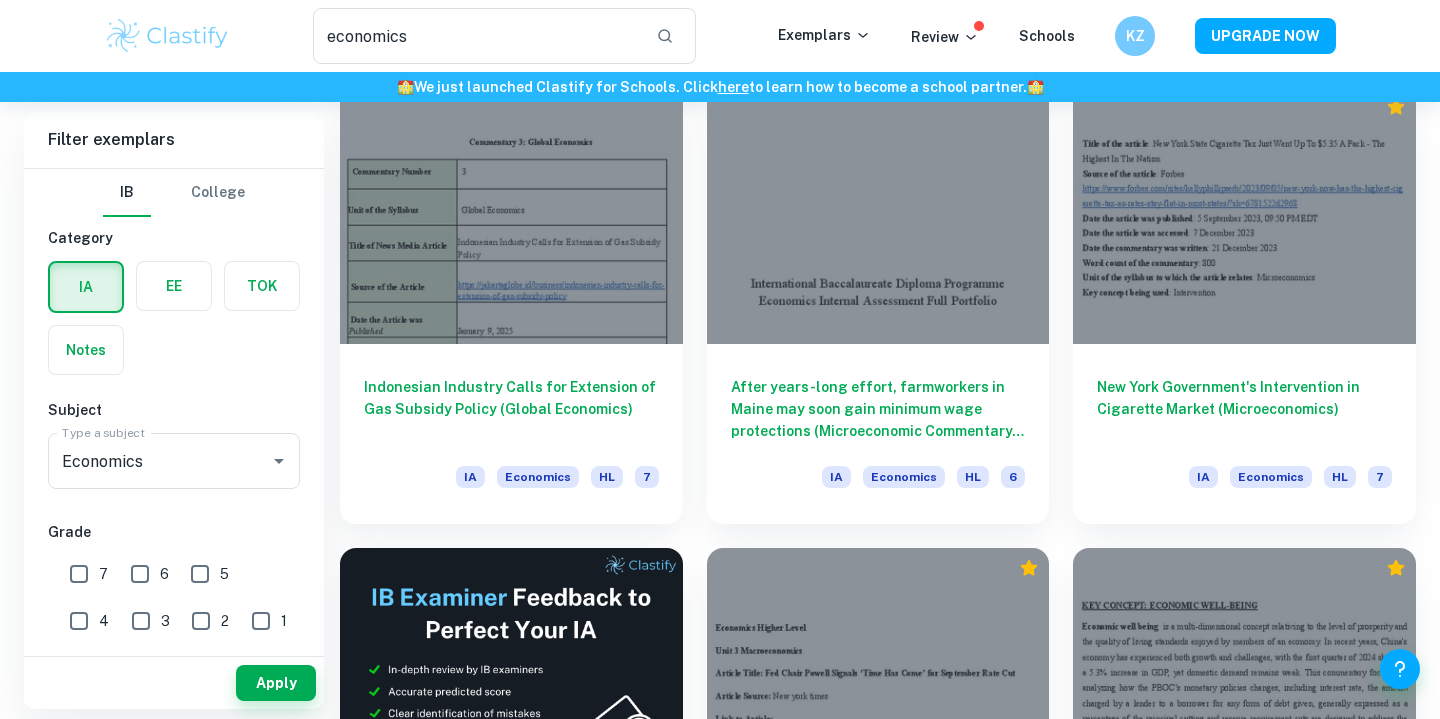 scroll, scrollTop: 2482, scrollLeft: 0, axis: vertical 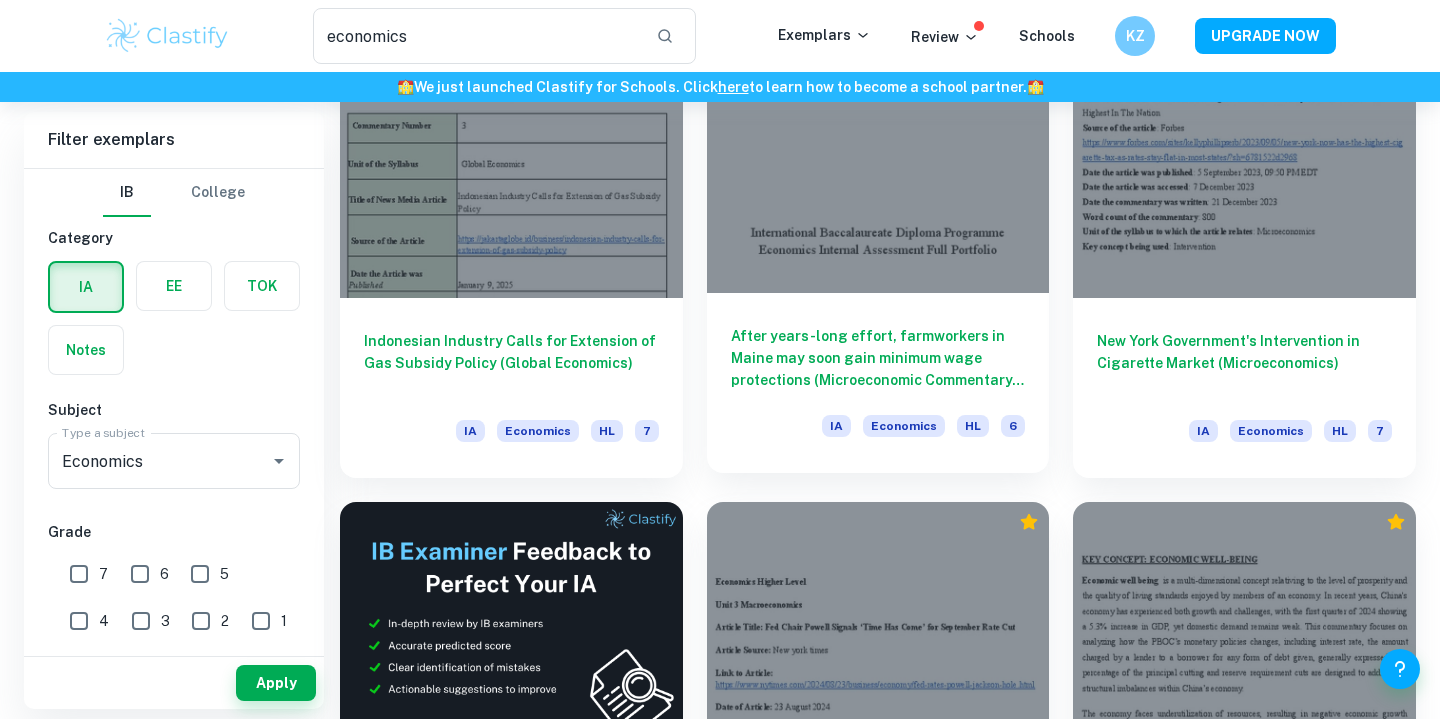 click at bounding box center (878, 164) 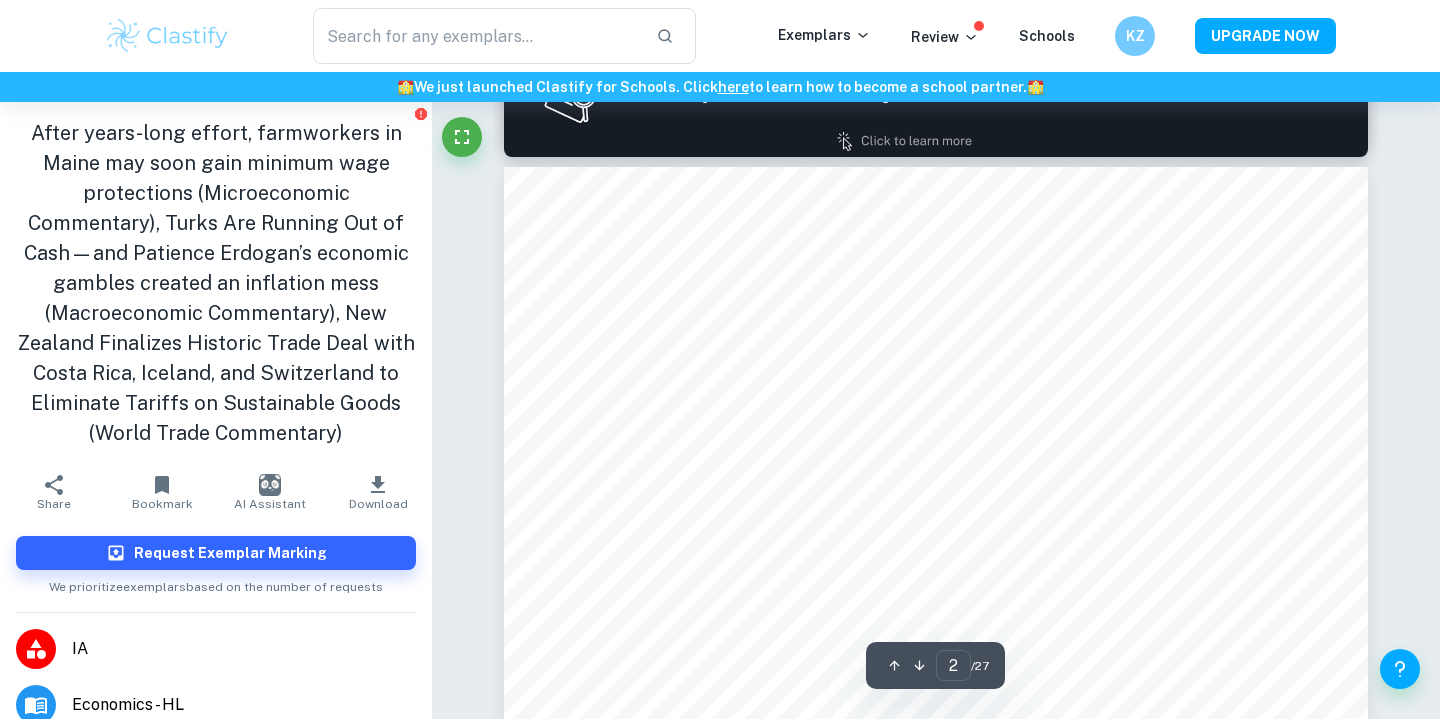 scroll, scrollTop: 1466, scrollLeft: 0, axis: vertical 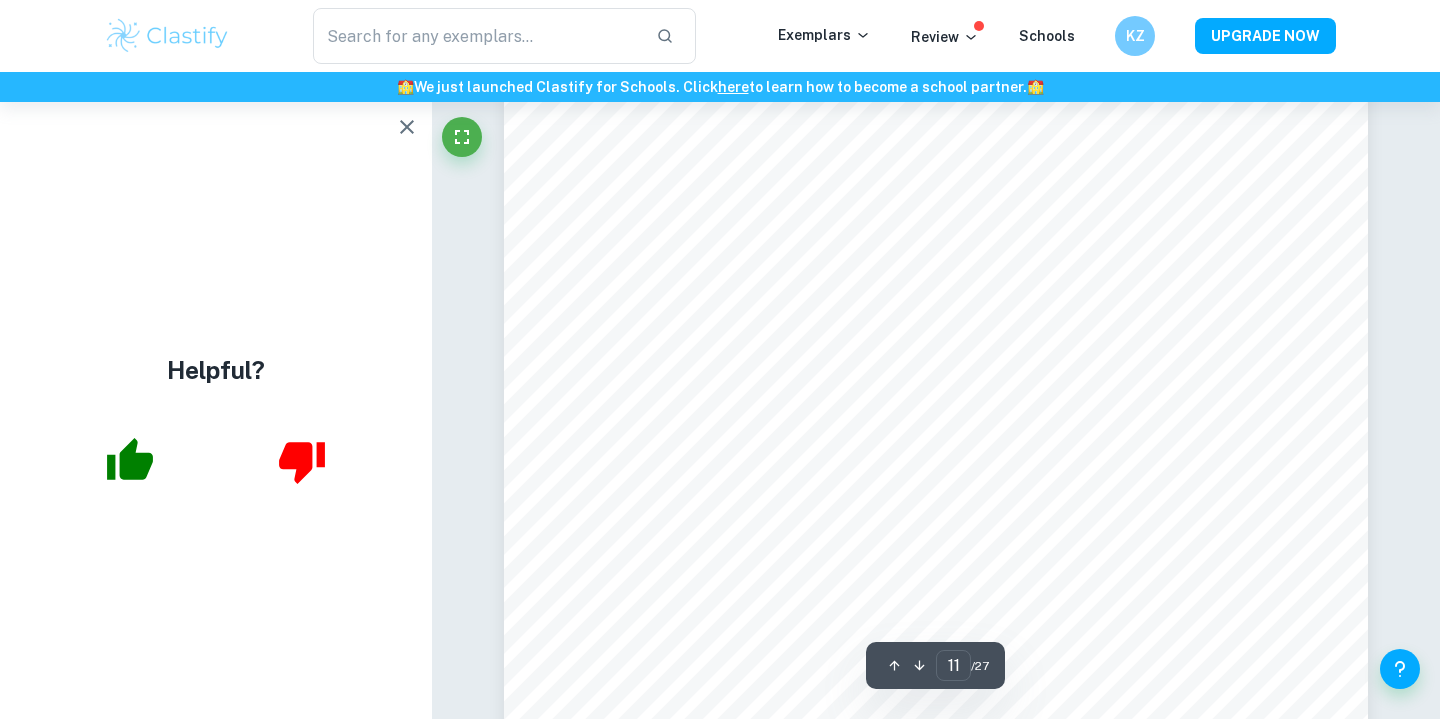 click 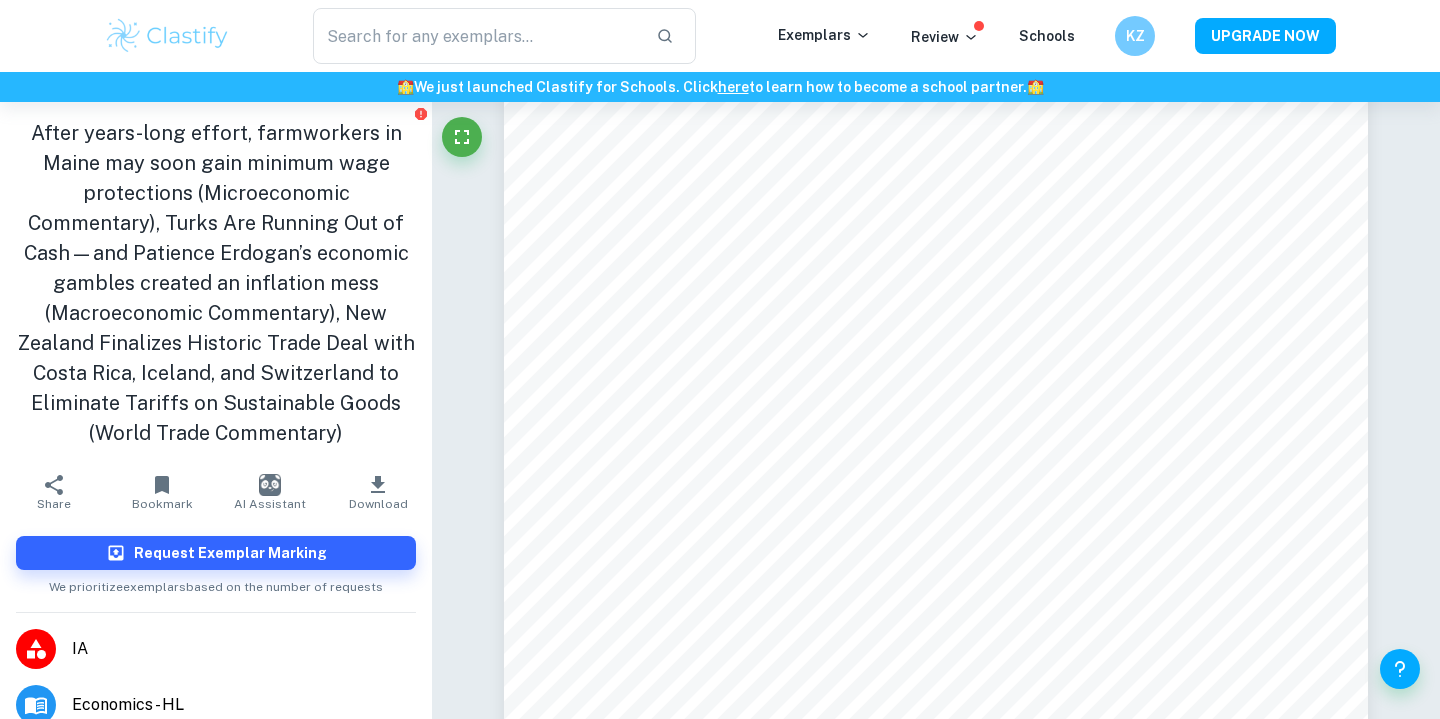 scroll, scrollTop: 254, scrollLeft: 0, axis: vertical 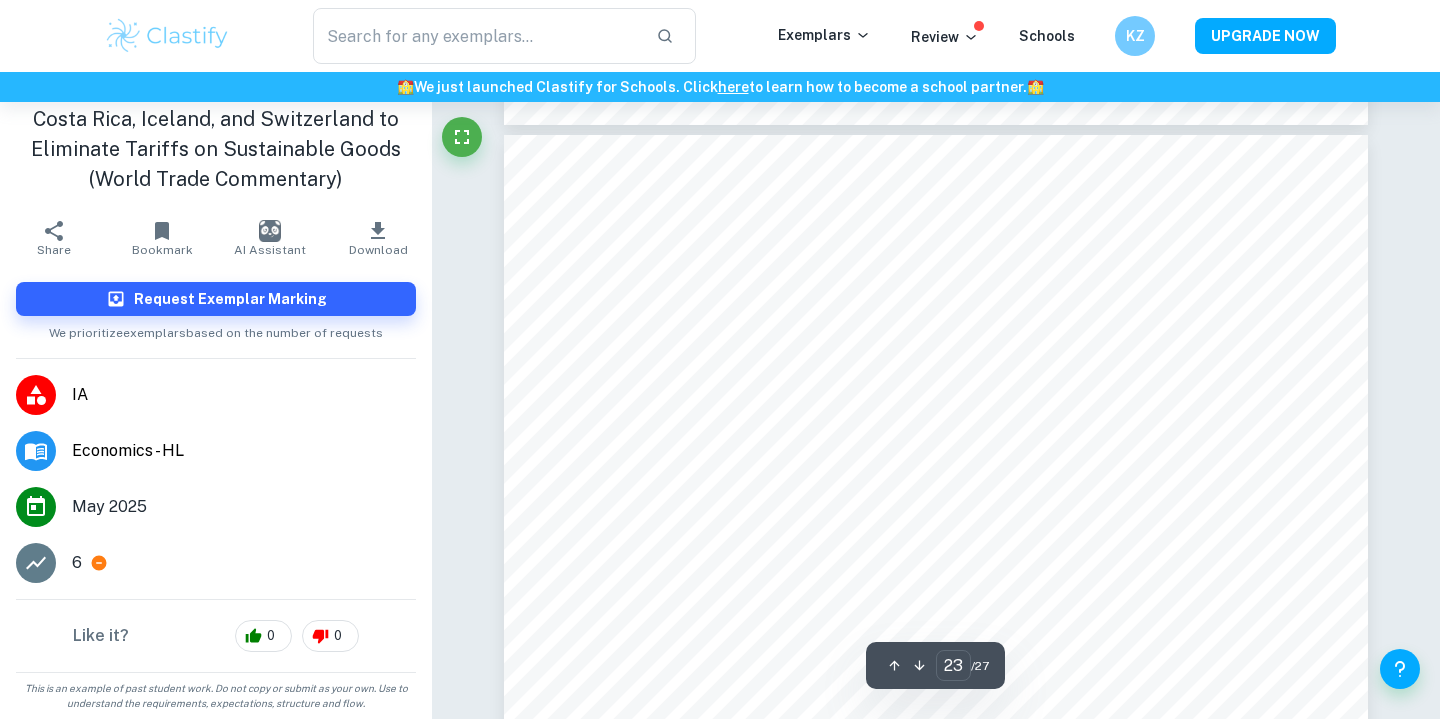 type on "22" 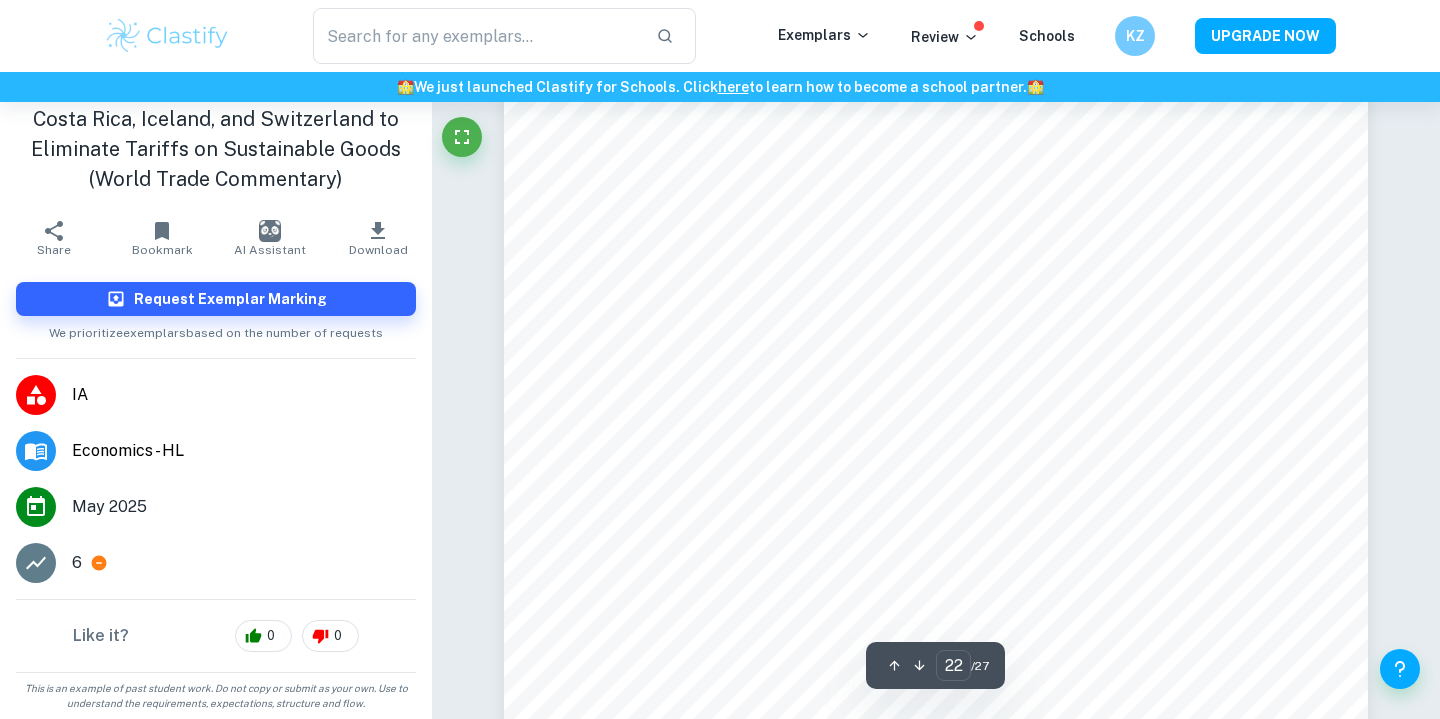 scroll, scrollTop: 26563, scrollLeft: 0, axis: vertical 